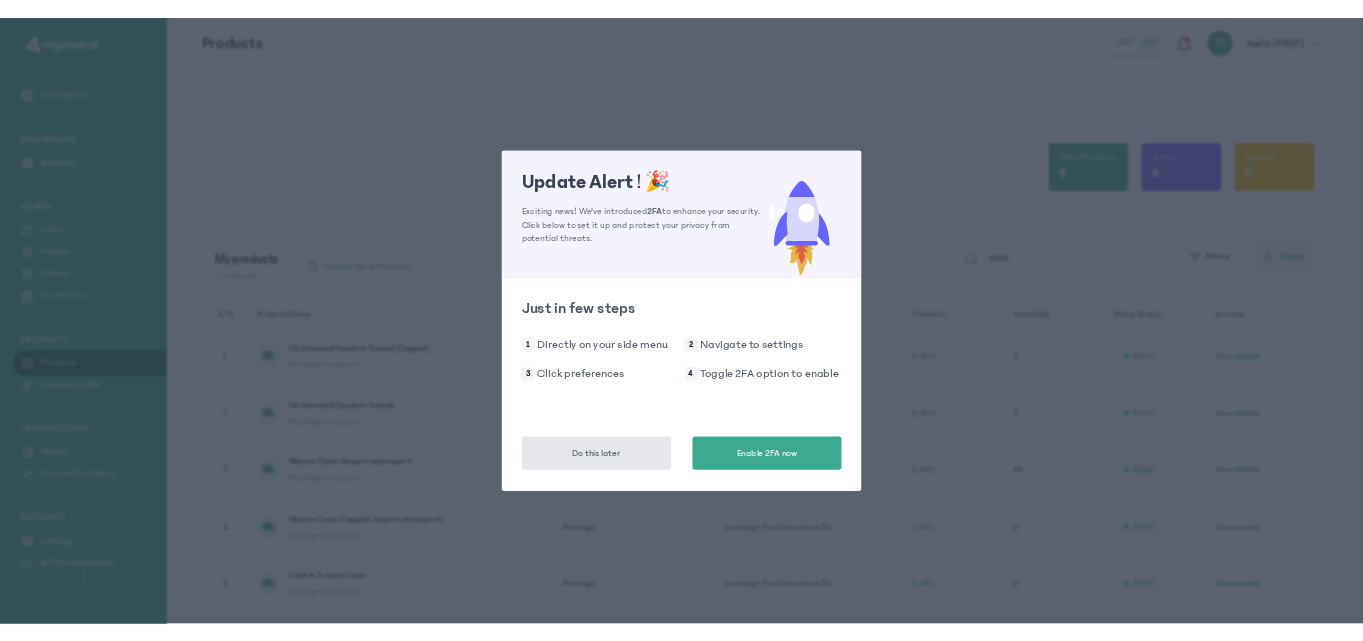 scroll, scrollTop: 0, scrollLeft: 0, axis: both 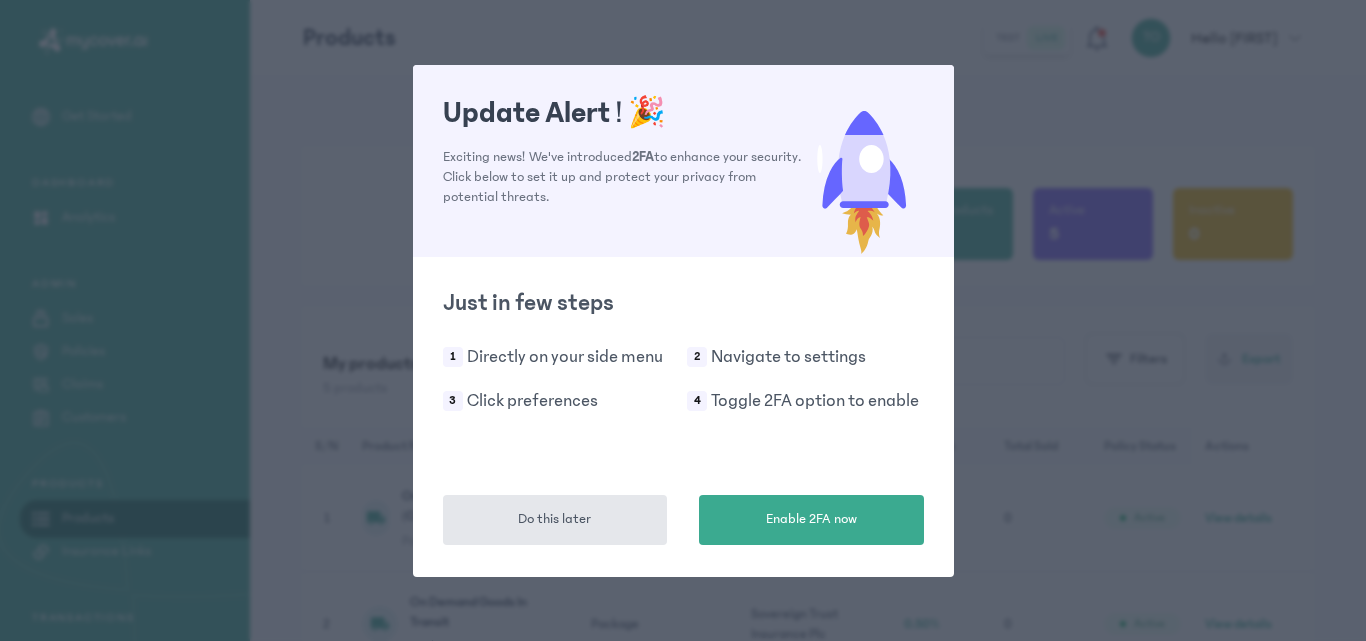 click on "Update Alert ! 🎉 Exciting news! We've introduced 2FA to enhance your security. Click below to set it up and protect your privacy from potential threats.
Just in few steps 1 Directly on your side menu 2 Navigate to settings 3 Click preferences 4 Toggle 2FA option to enable Do this later Enable 2FA now" 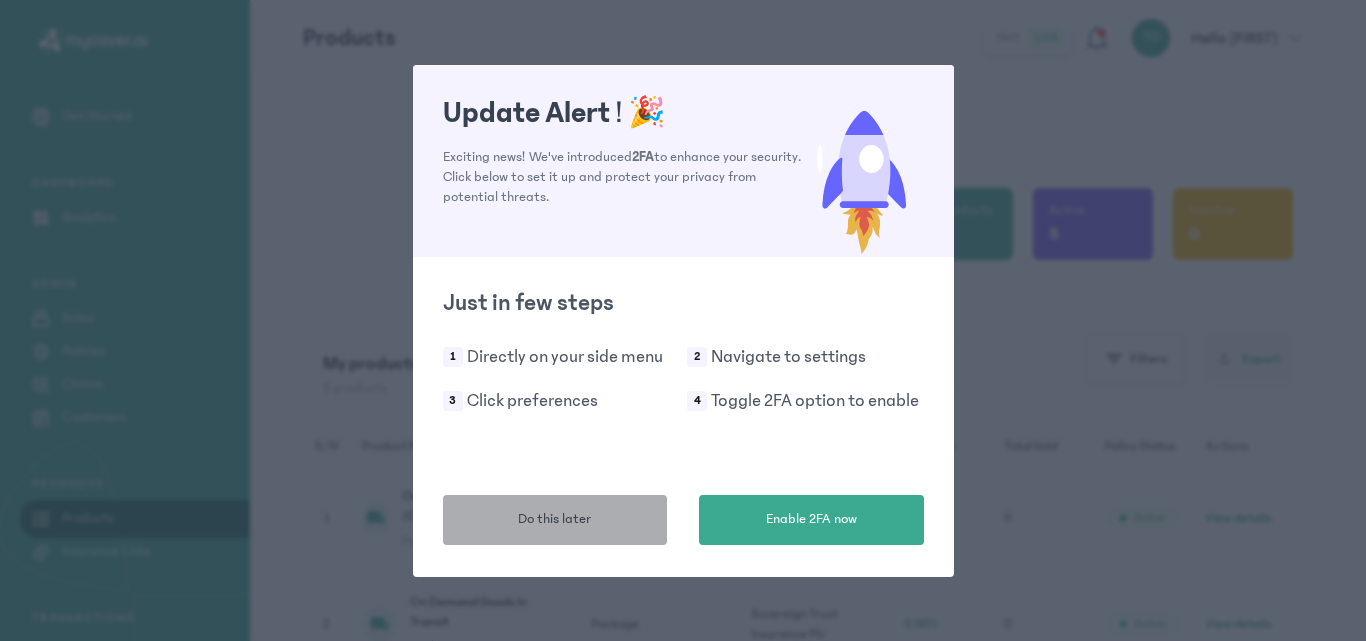 click on "Do this later" at bounding box center (554, 519) 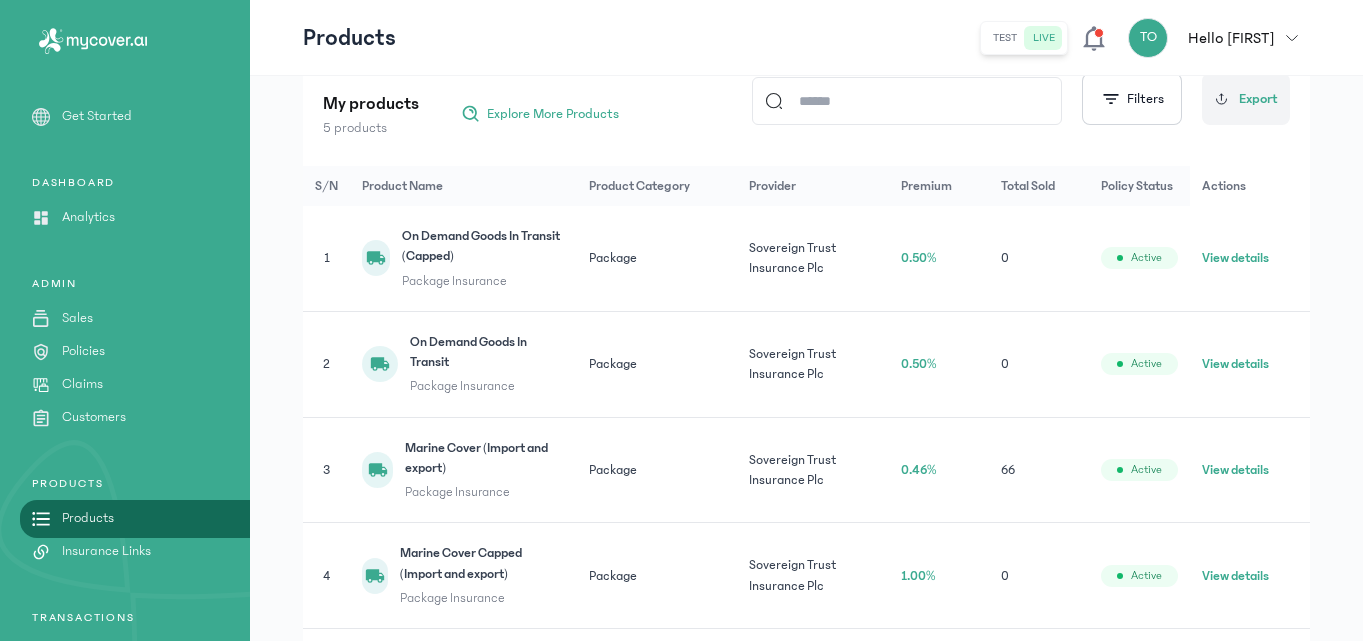 scroll, scrollTop: 314, scrollLeft: 0, axis: vertical 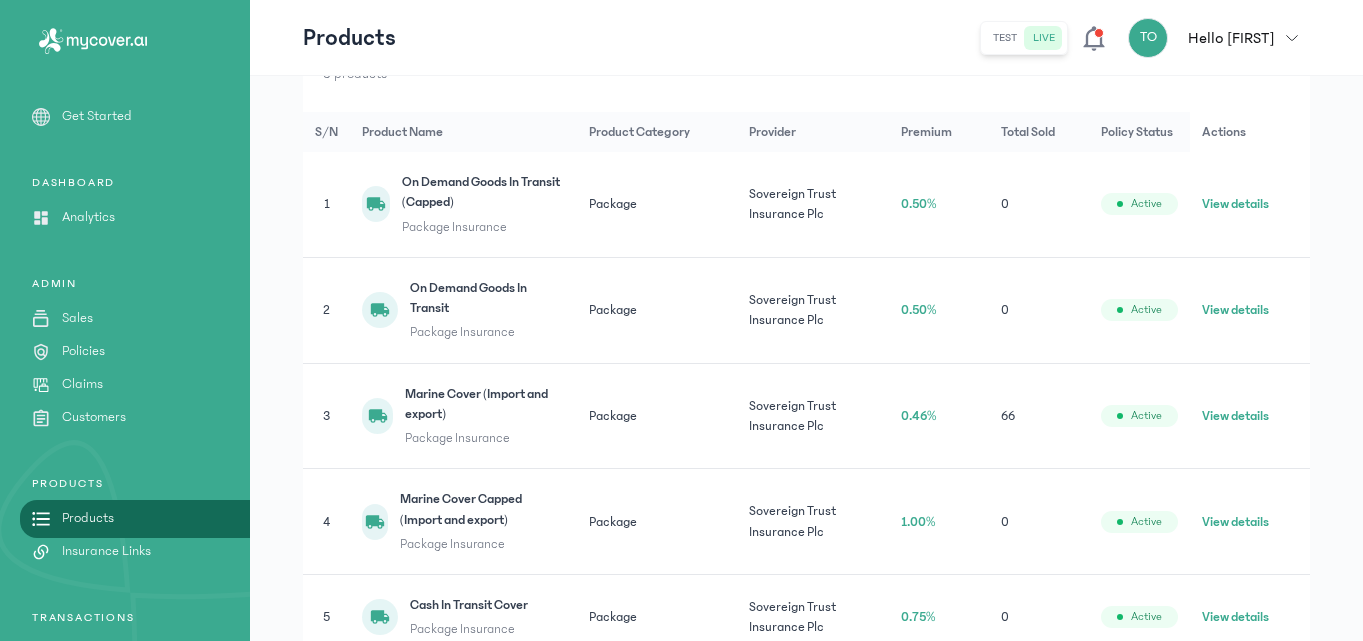 click on "View details" 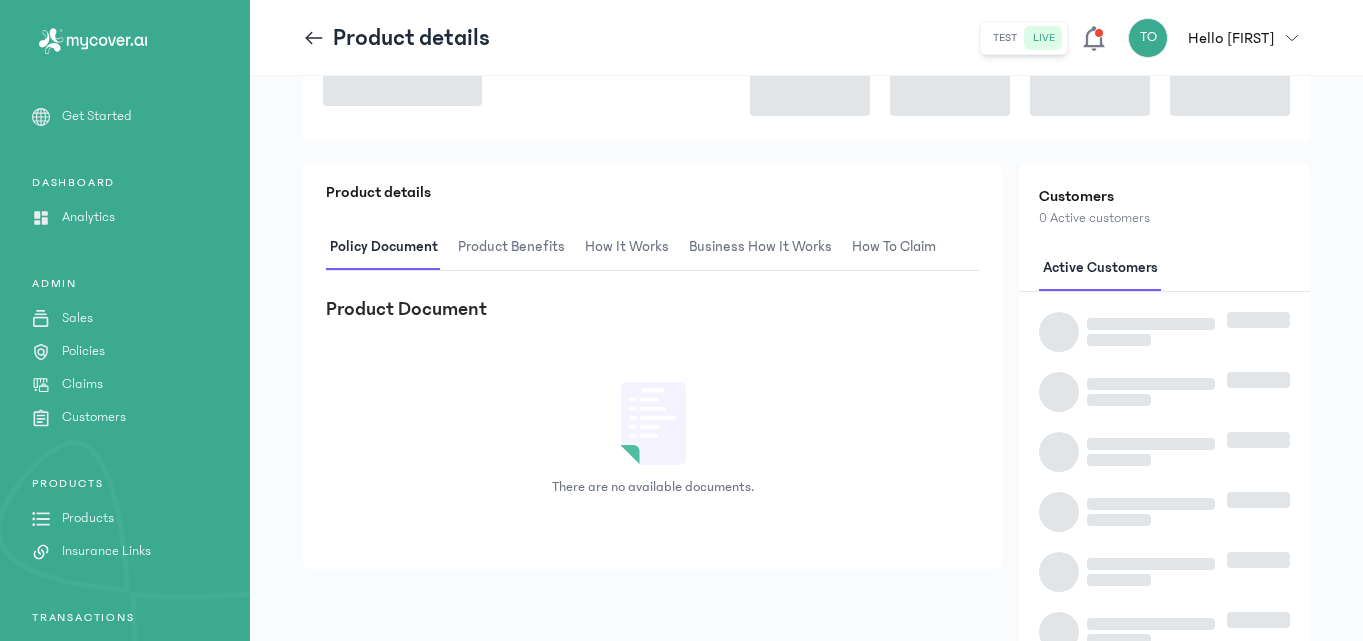 scroll, scrollTop: 0, scrollLeft: 0, axis: both 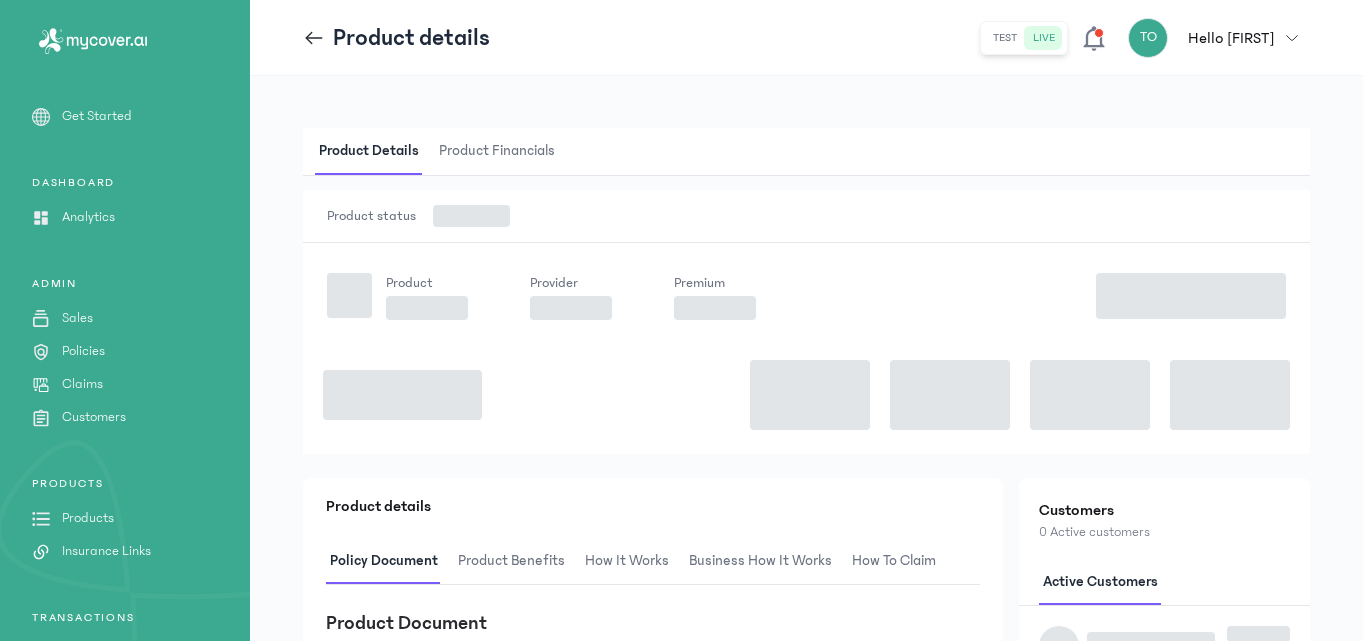 click 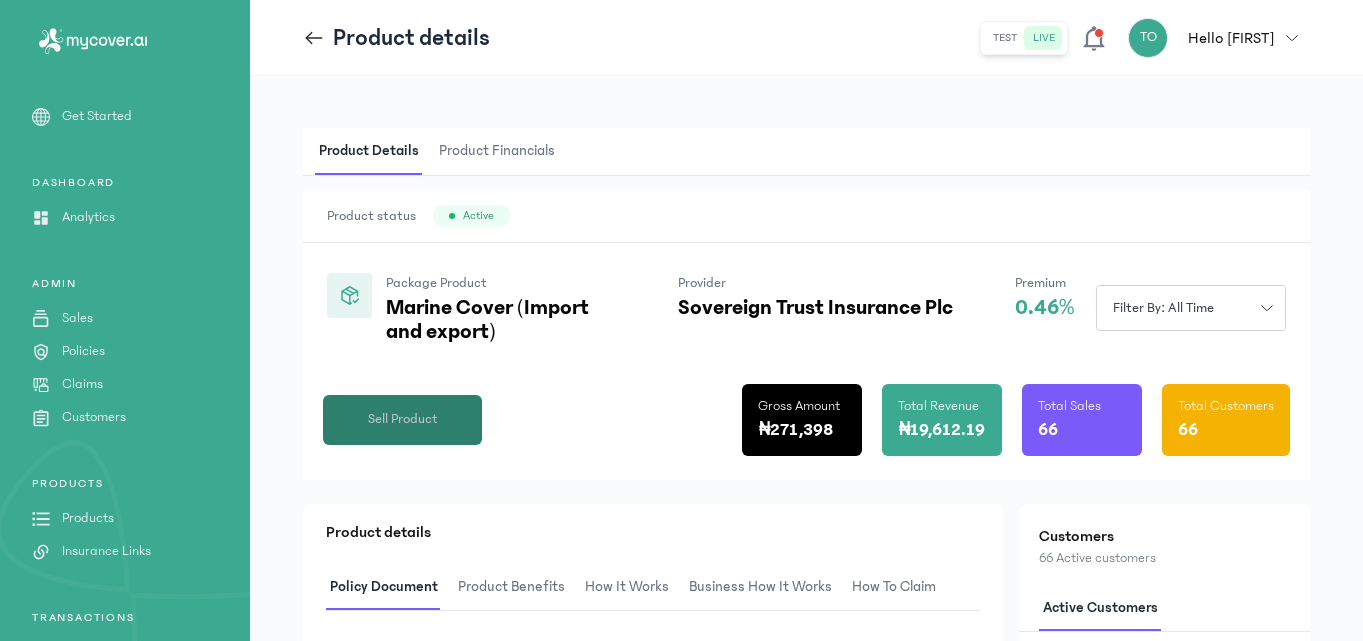 click on "Sell Product" 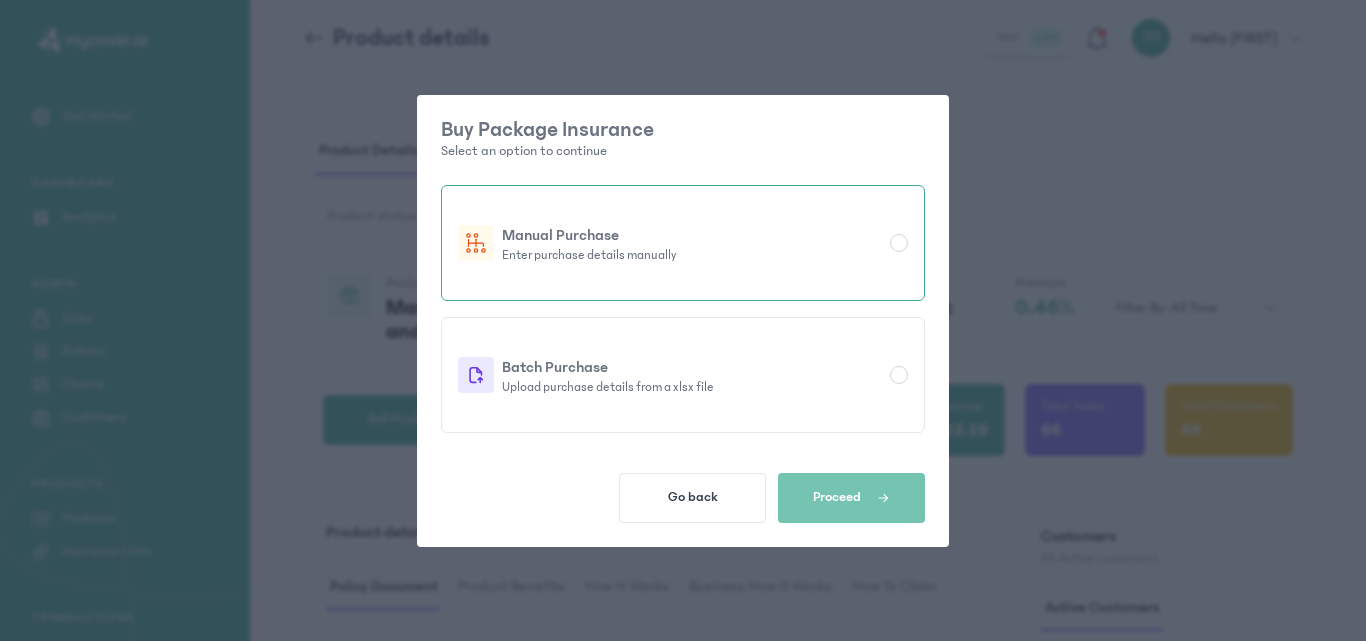 click on "Manual Purchase Enter purchase details manually" 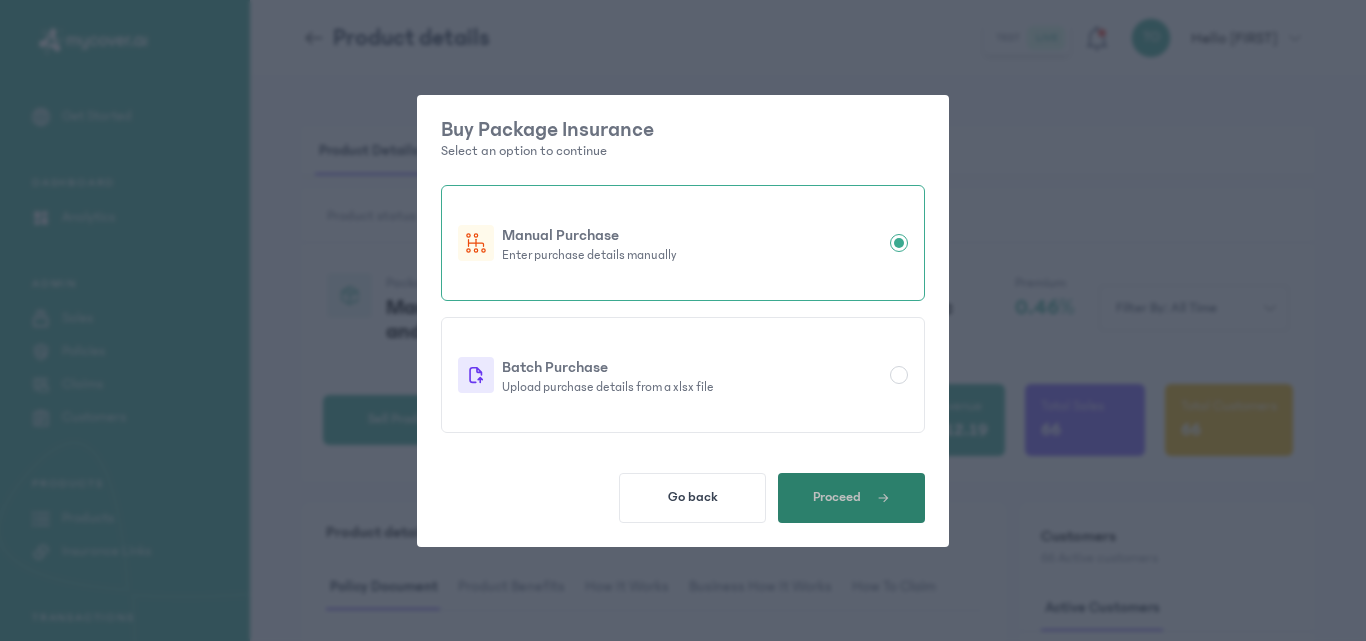 click on "Proceed" at bounding box center [851, 498] 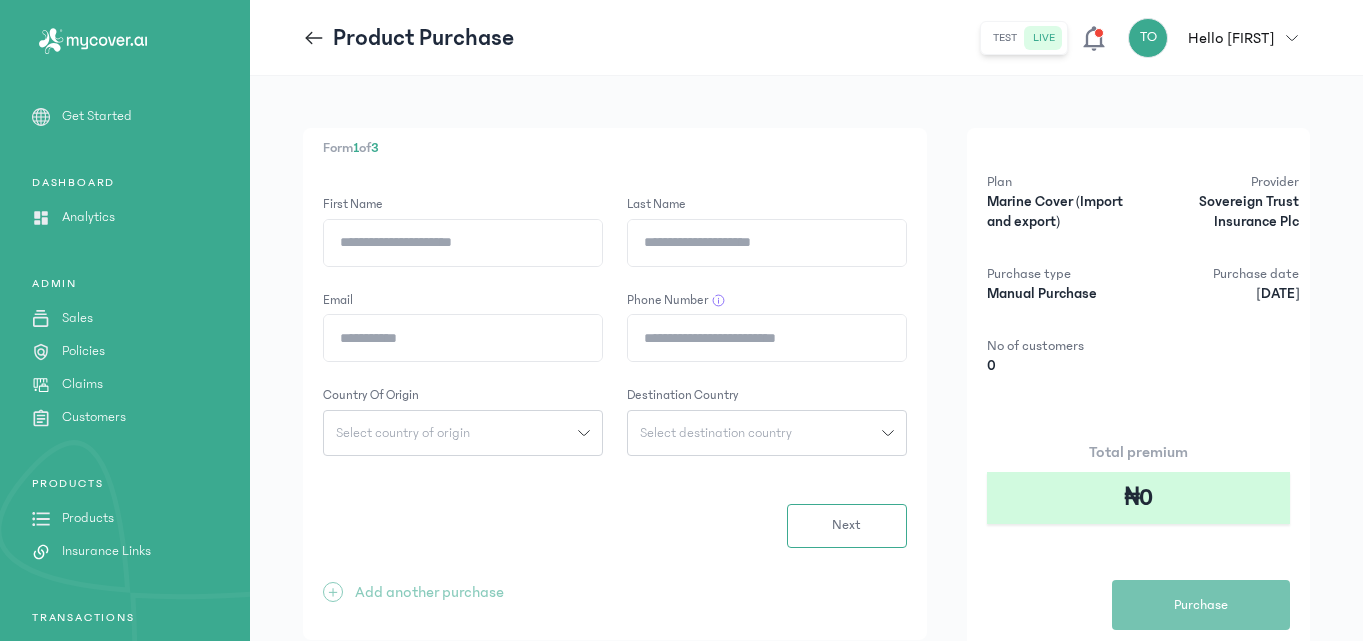 click on "First Name" 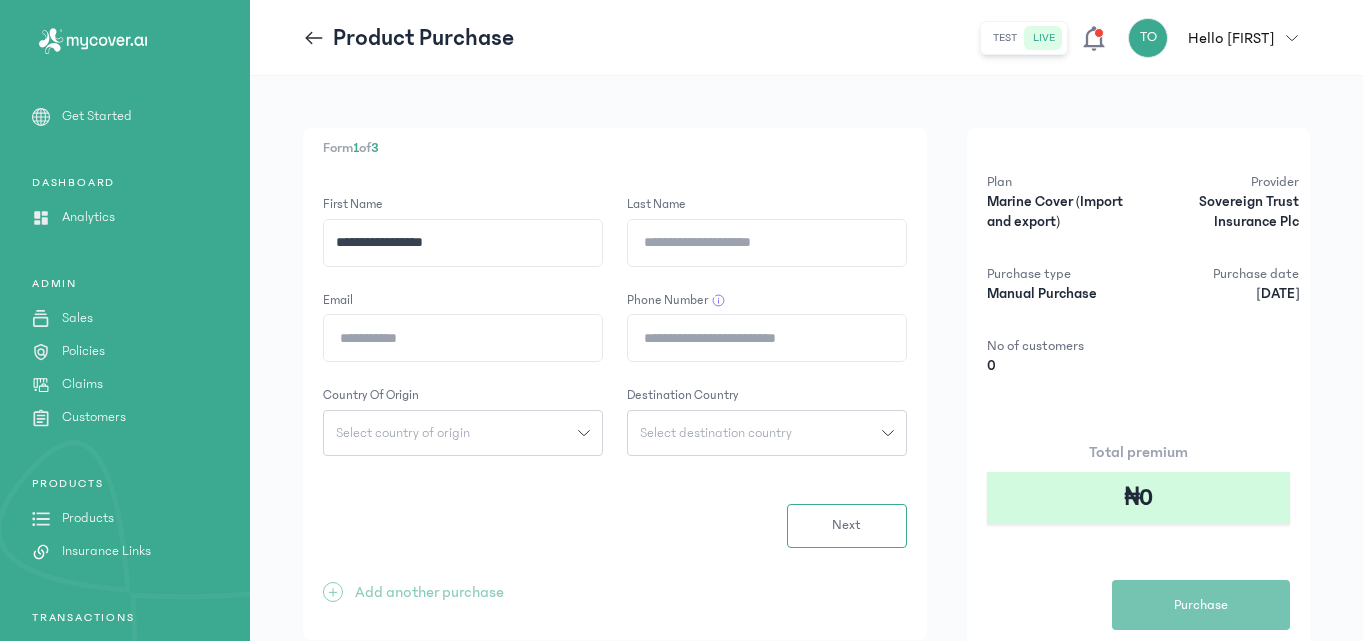 click on "Last Name" 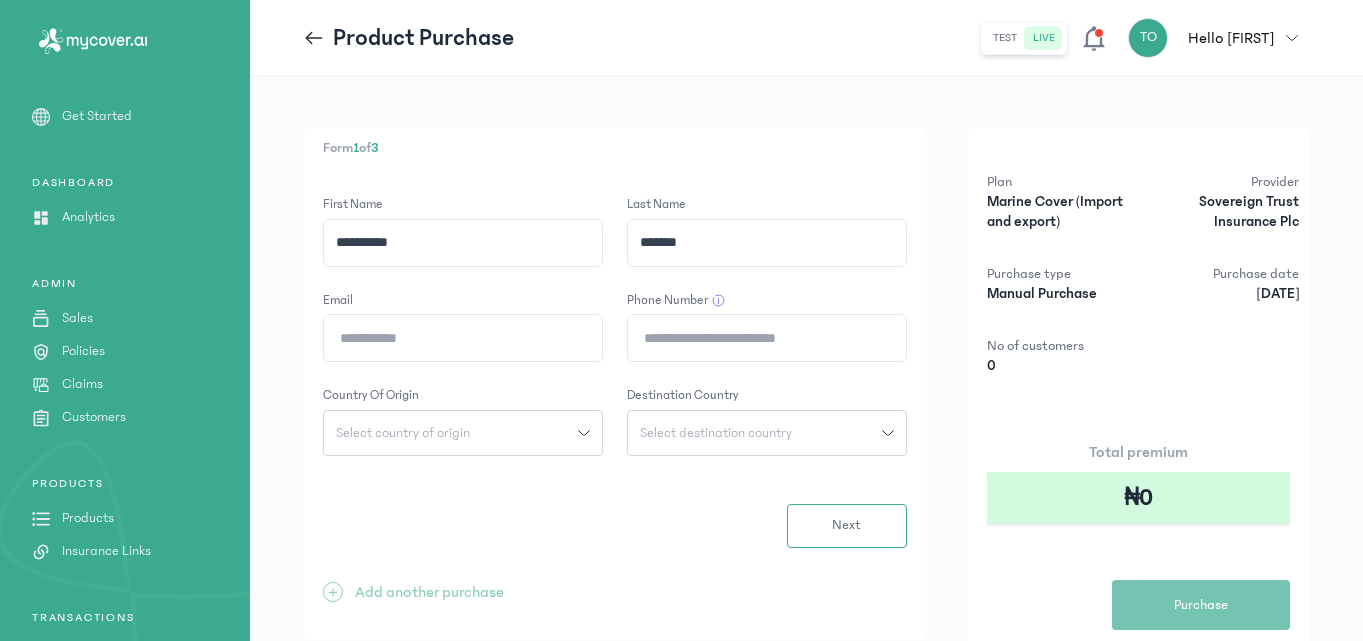 type on "*******" 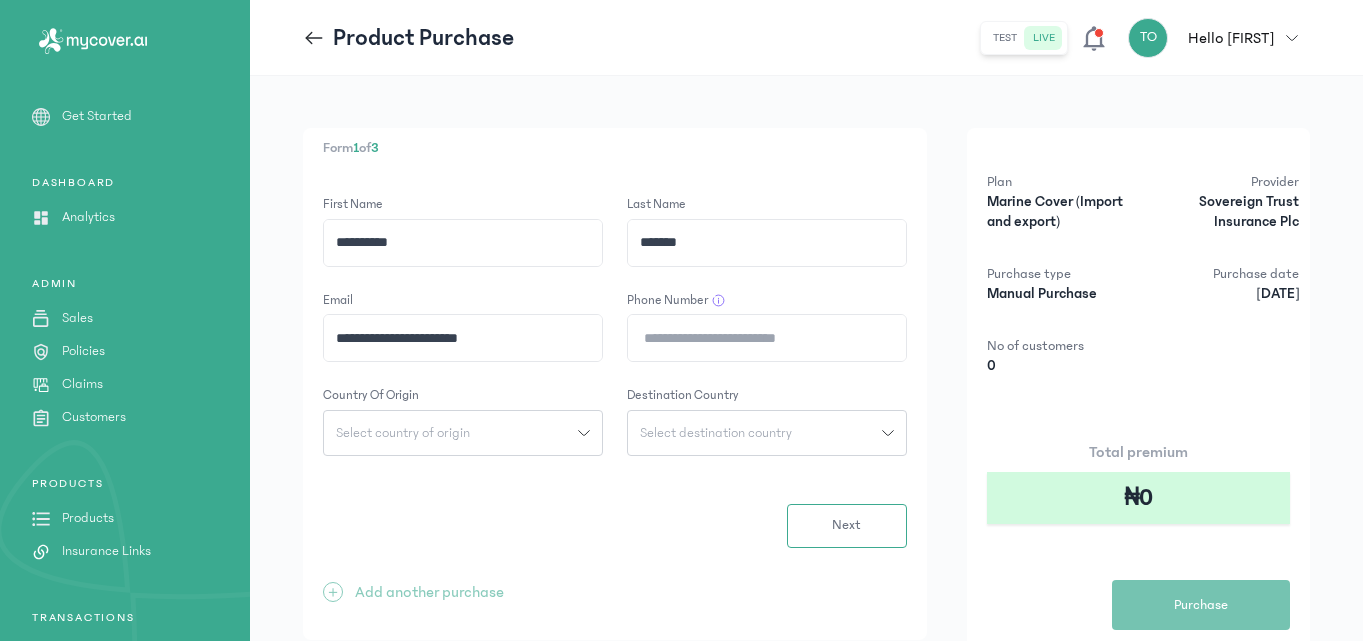 type on "**********" 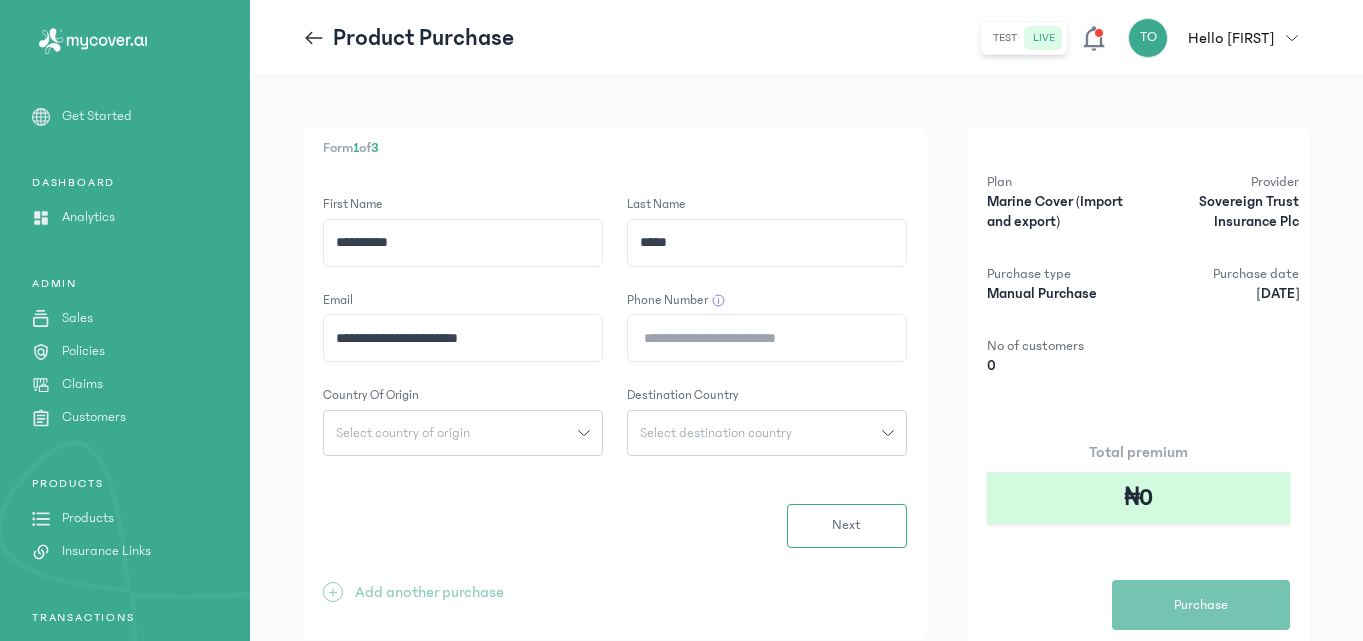 type on "*****" 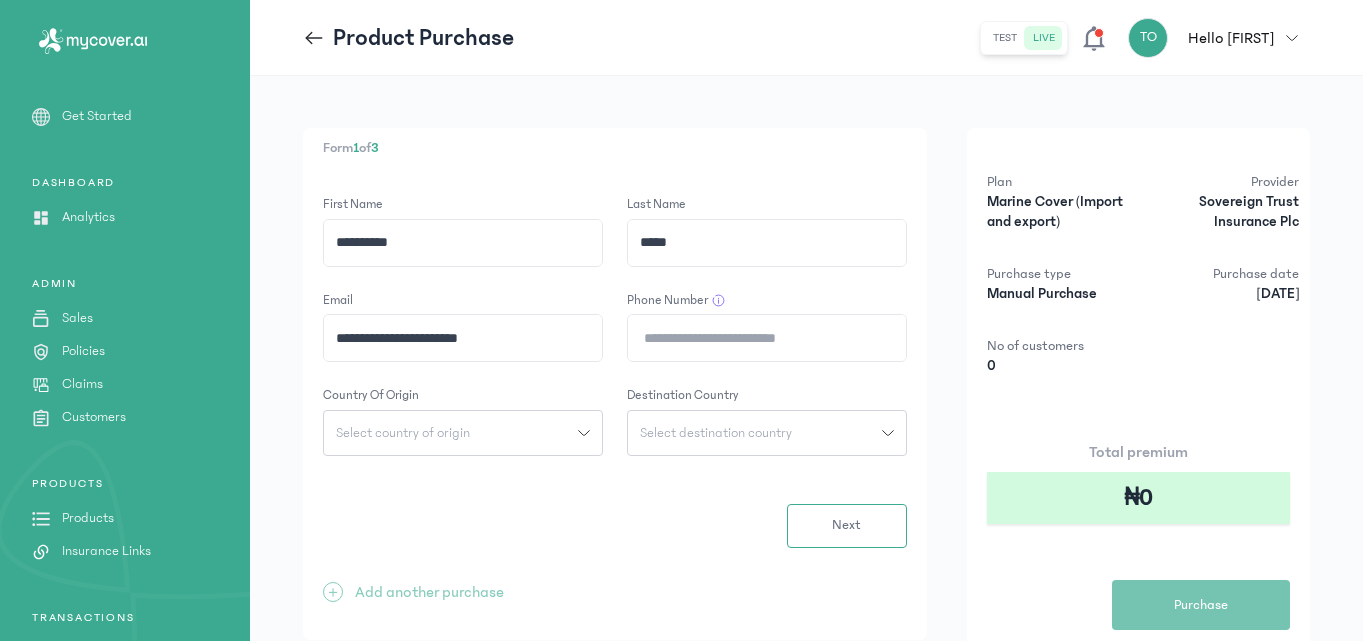 click on "Select country of origin" 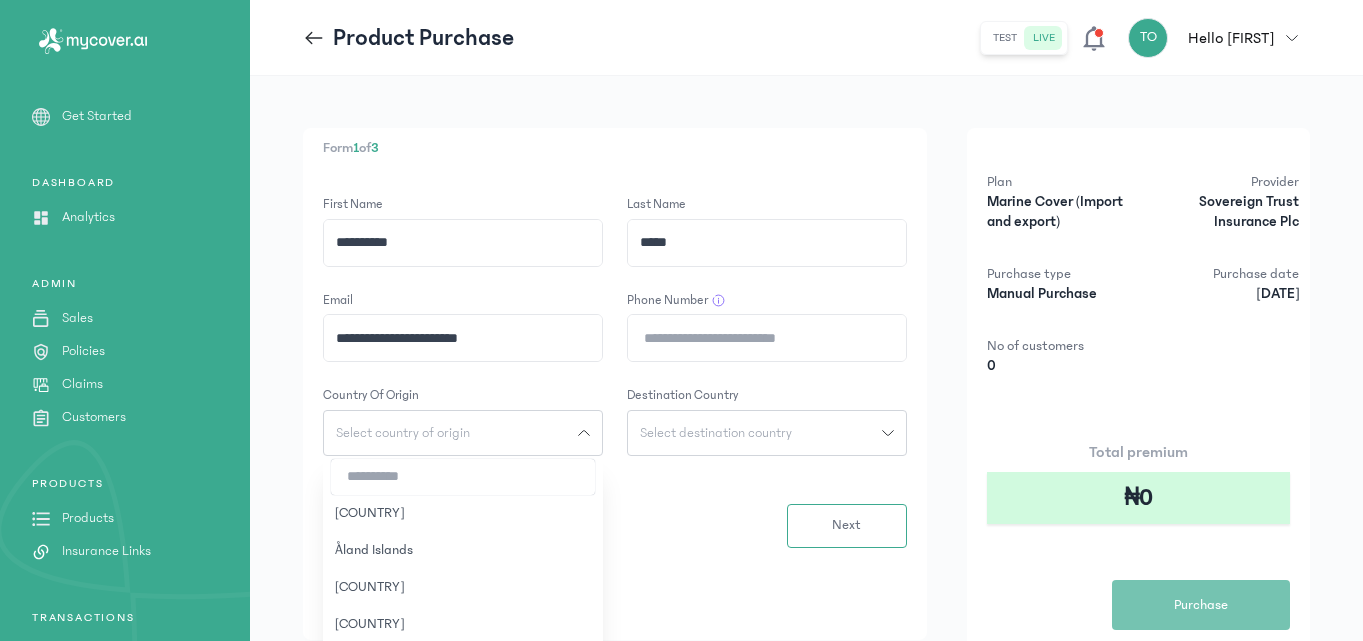 click at bounding box center [463, 477] 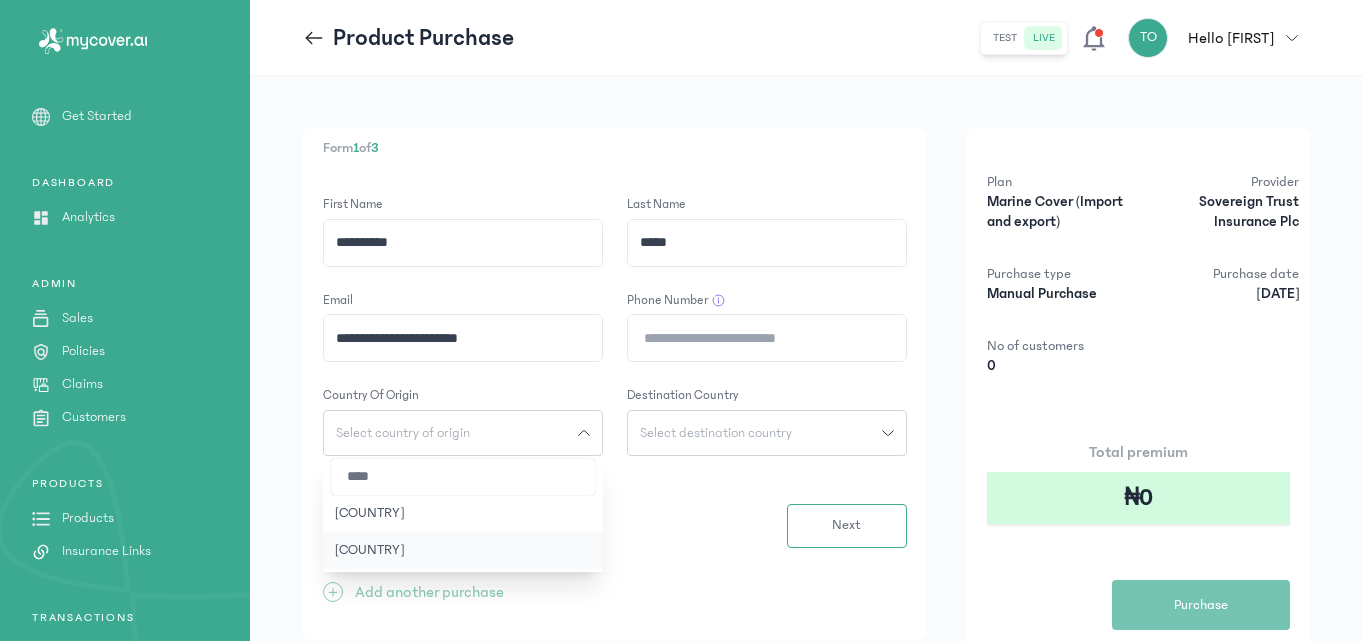 type on "****" 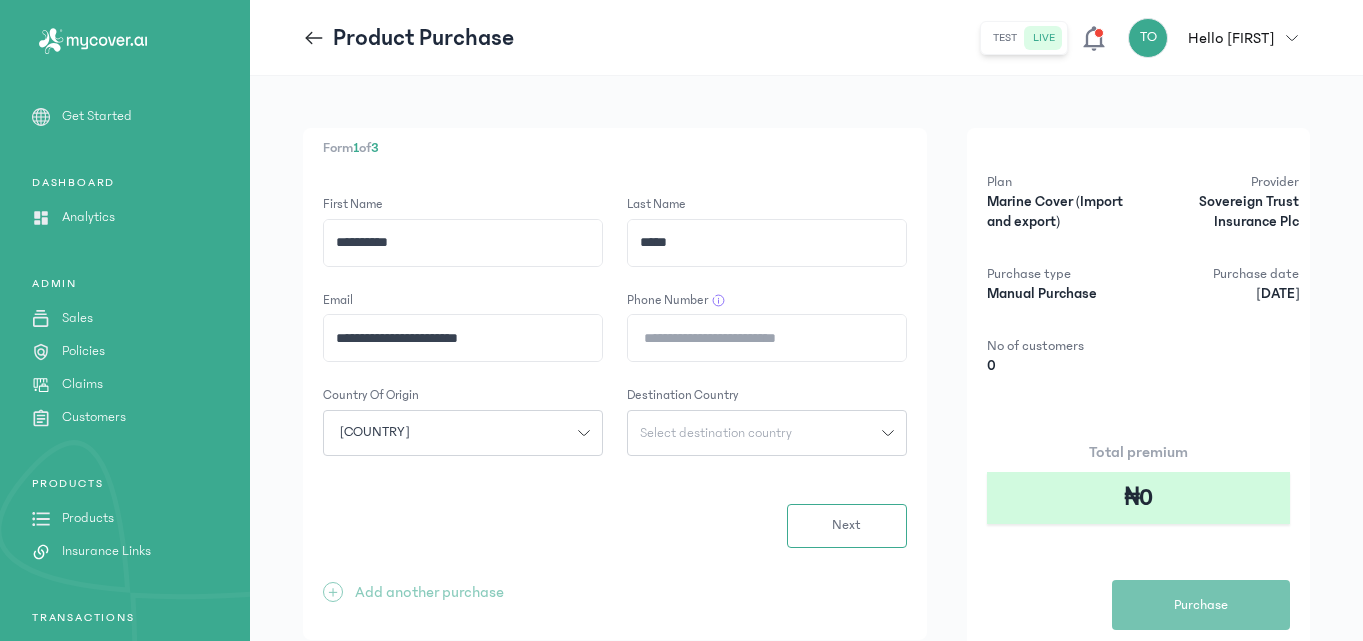 click on "Phone Number" 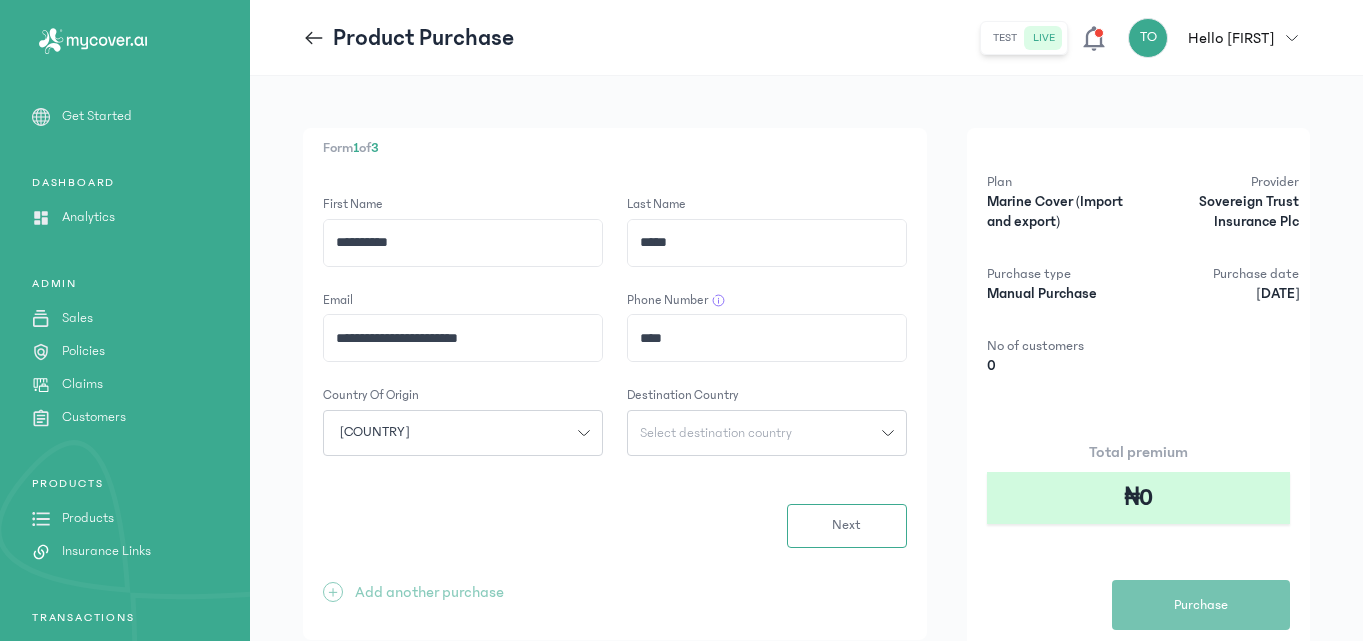 type on "**********" 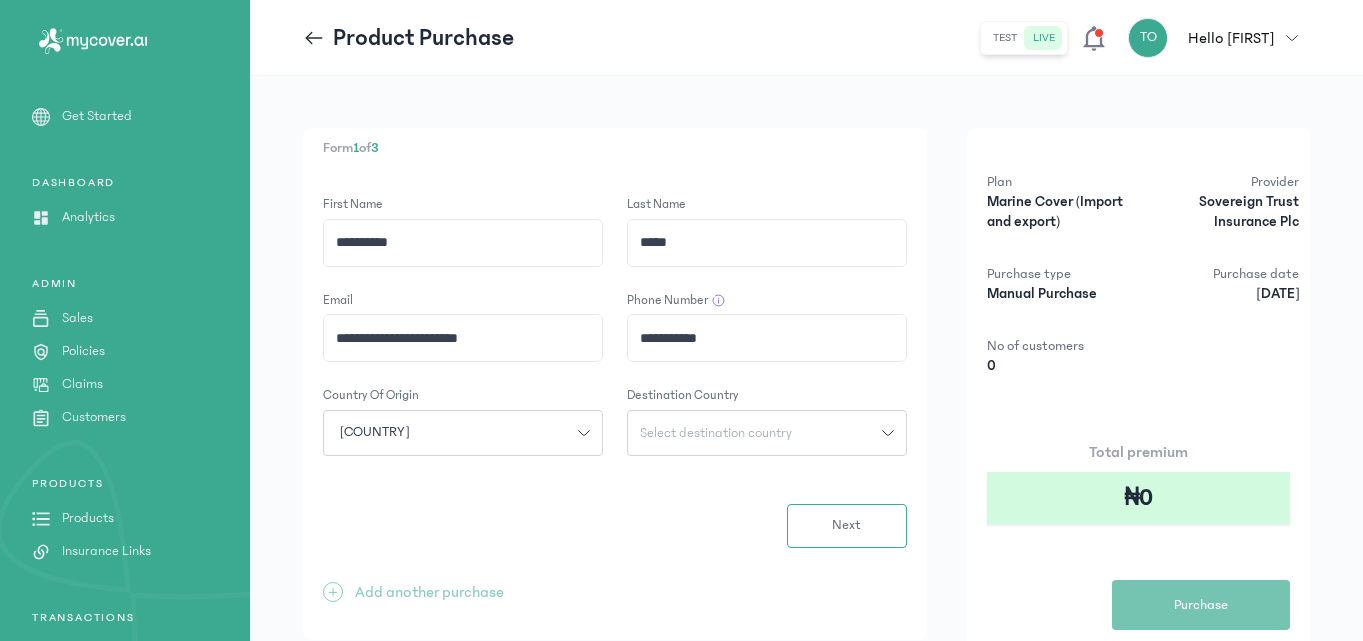 click on "Select destination country" 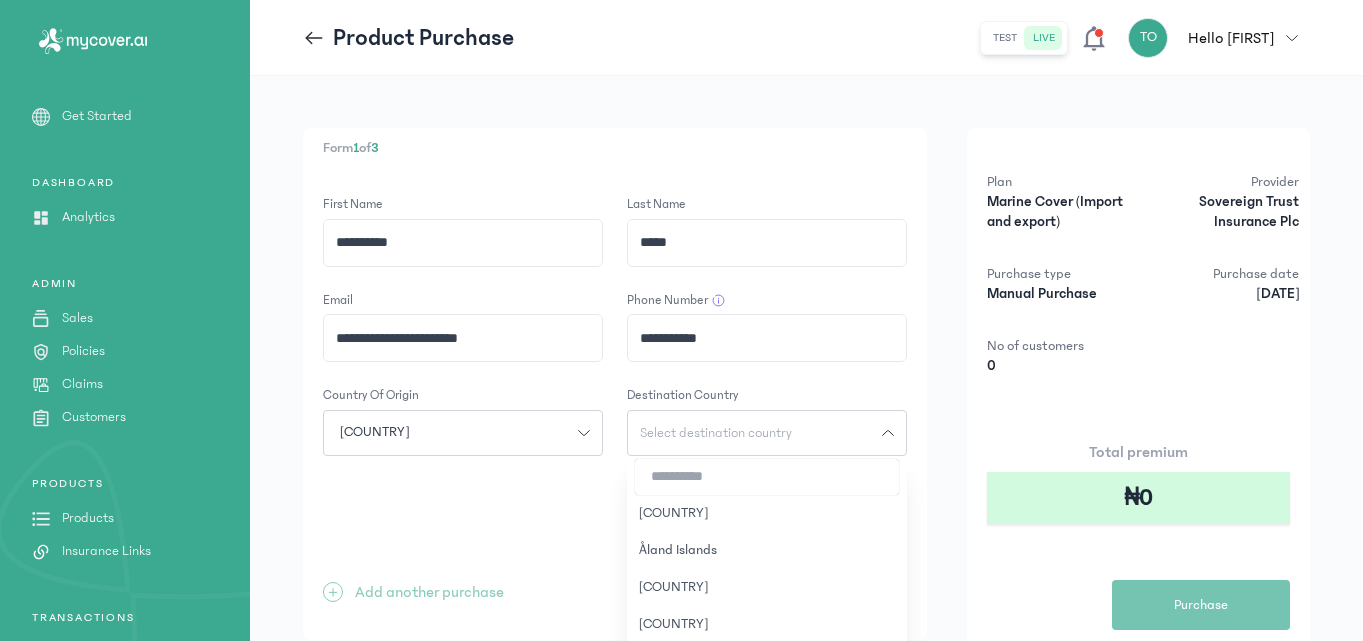 click at bounding box center (767, 477) 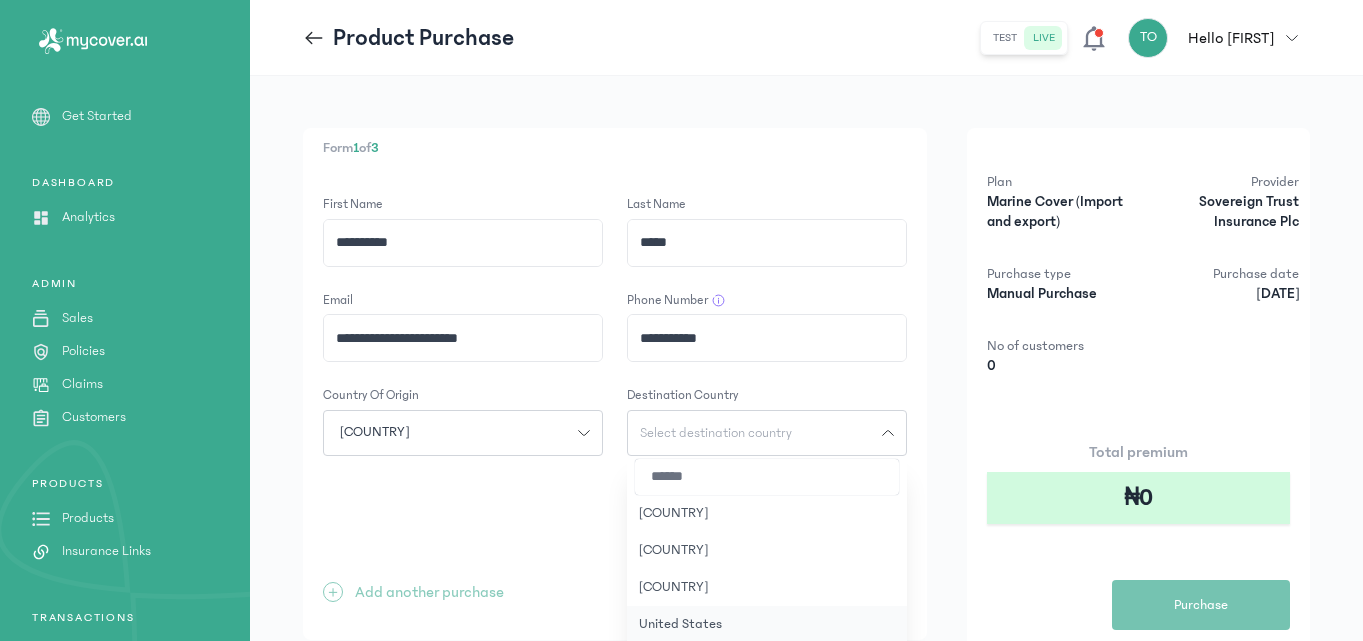type on "******" 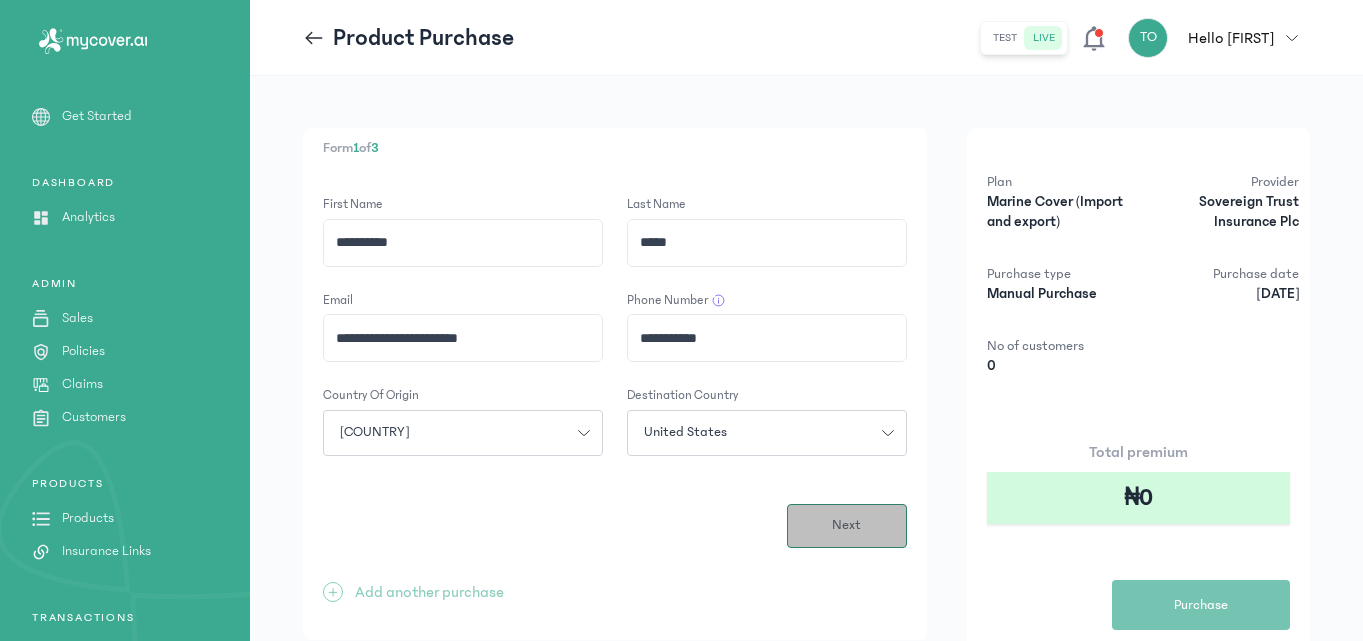 click on "Next" at bounding box center [847, 526] 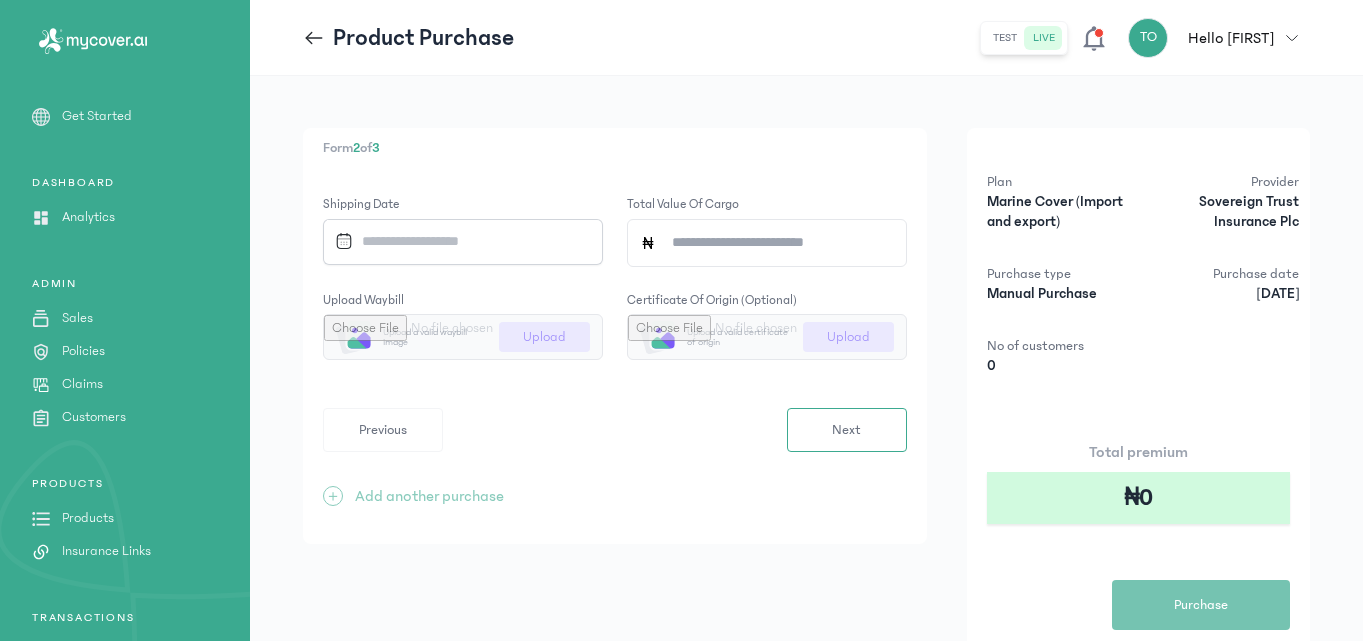 click at bounding box center (463, 337) 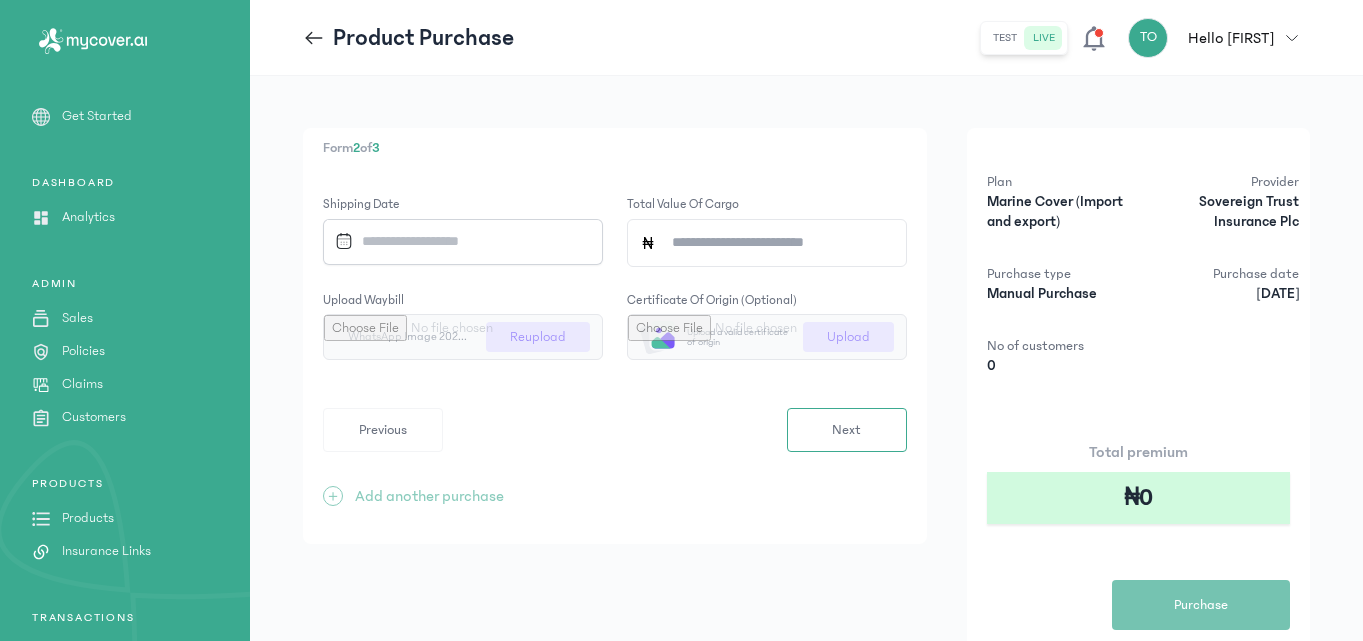 click at bounding box center [463, 337] 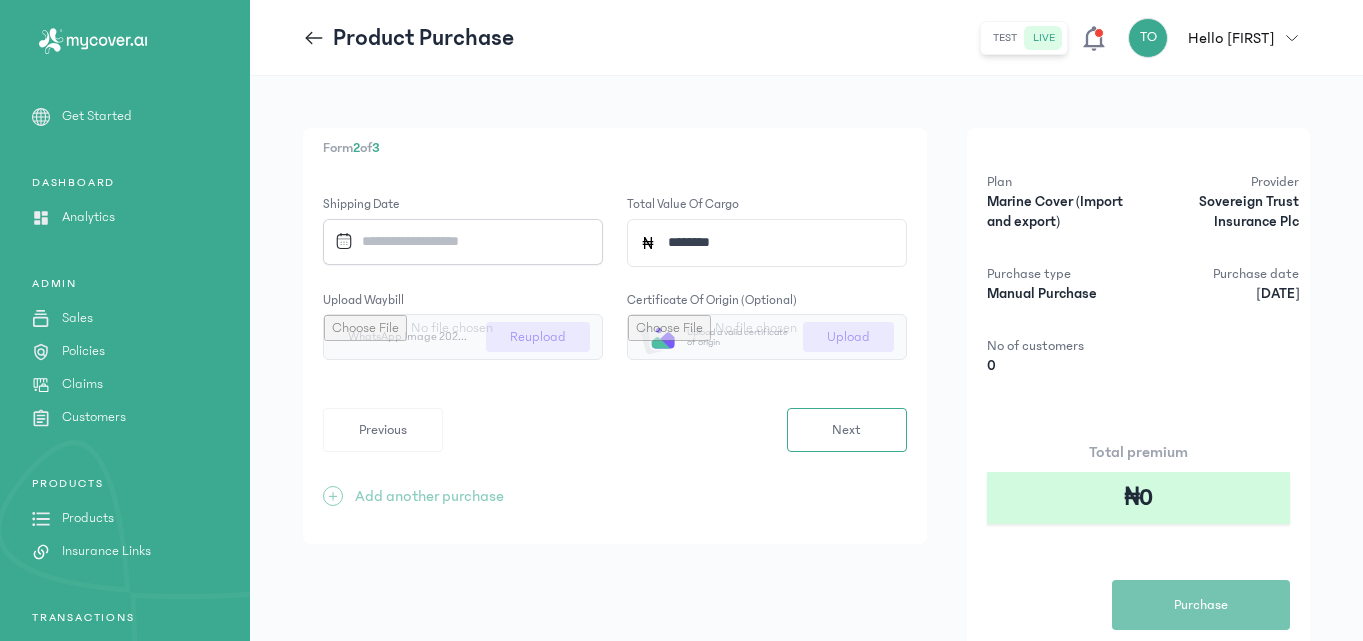 type on "*********" 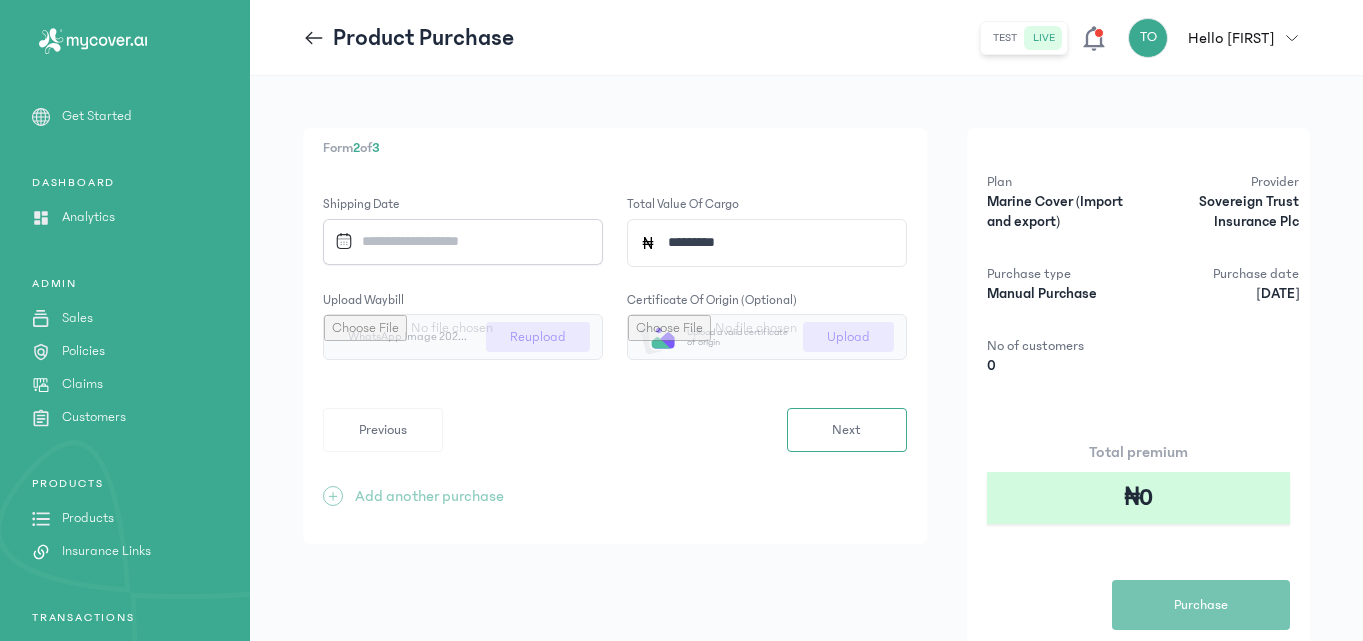 click at bounding box center (456, 241) 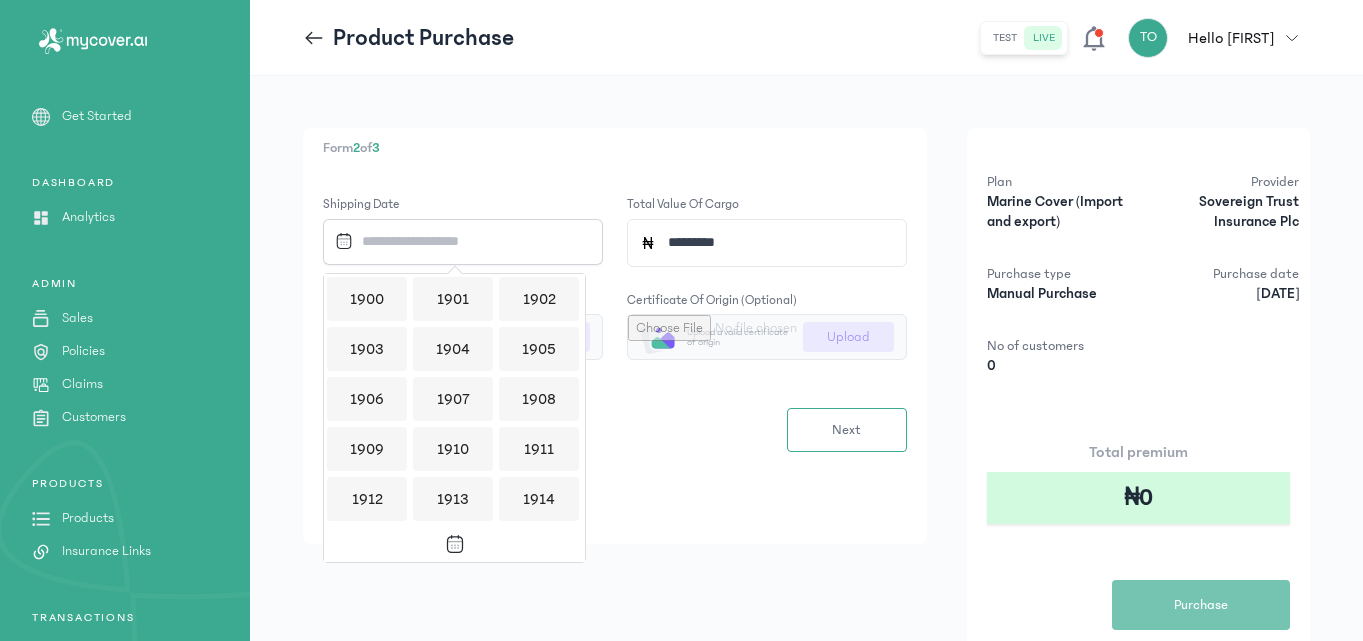 scroll, scrollTop: 1939, scrollLeft: 0, axis: vertical 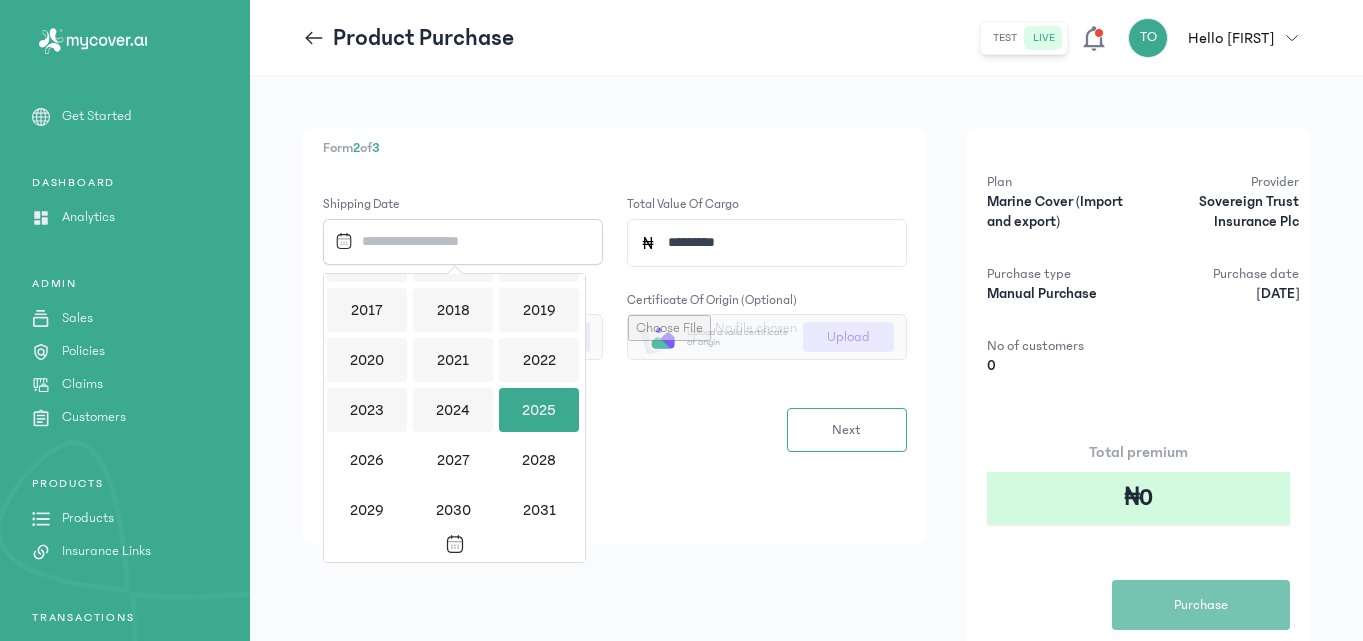 click on "2025" at bounding box center (539, 410) 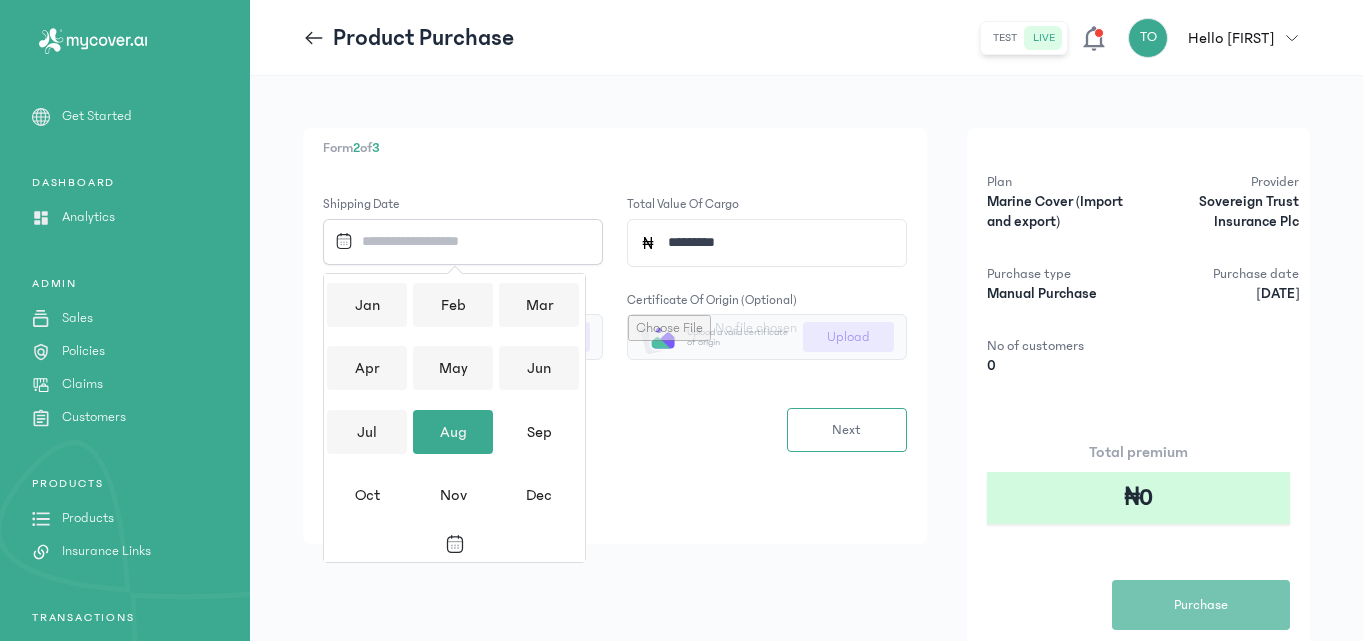 click on "Aug" at bounding box center [453, 432] 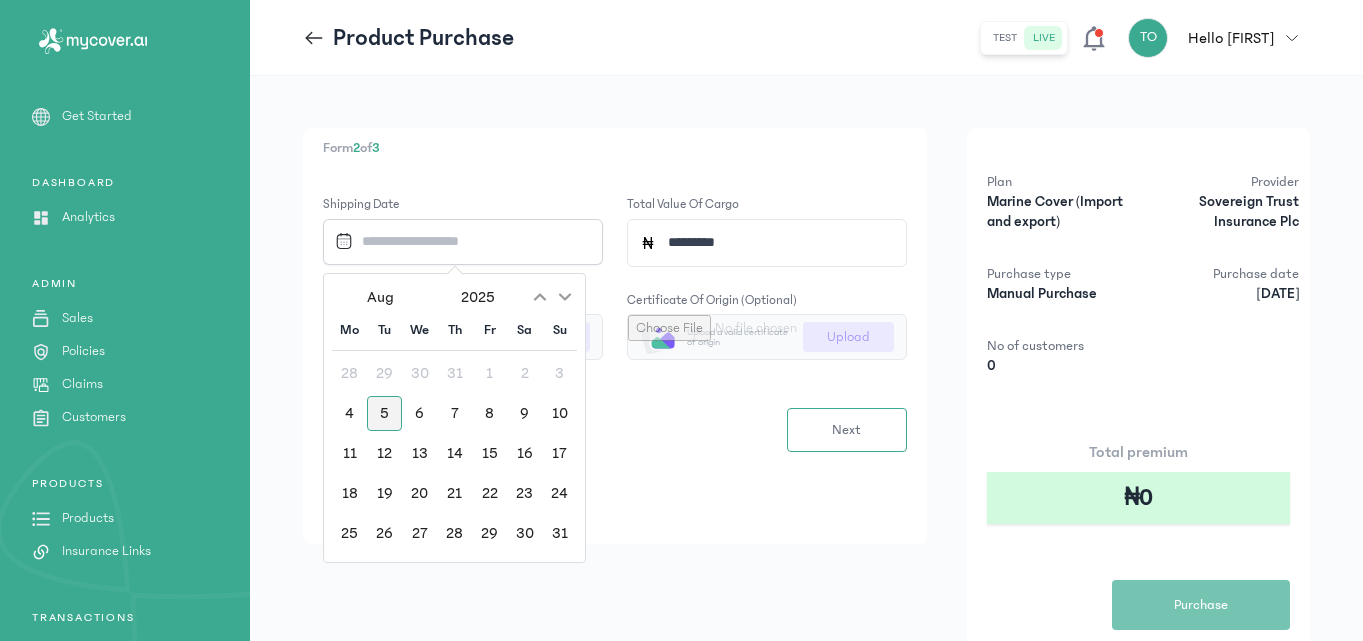 click on "5" at bounding box center [384, 413] 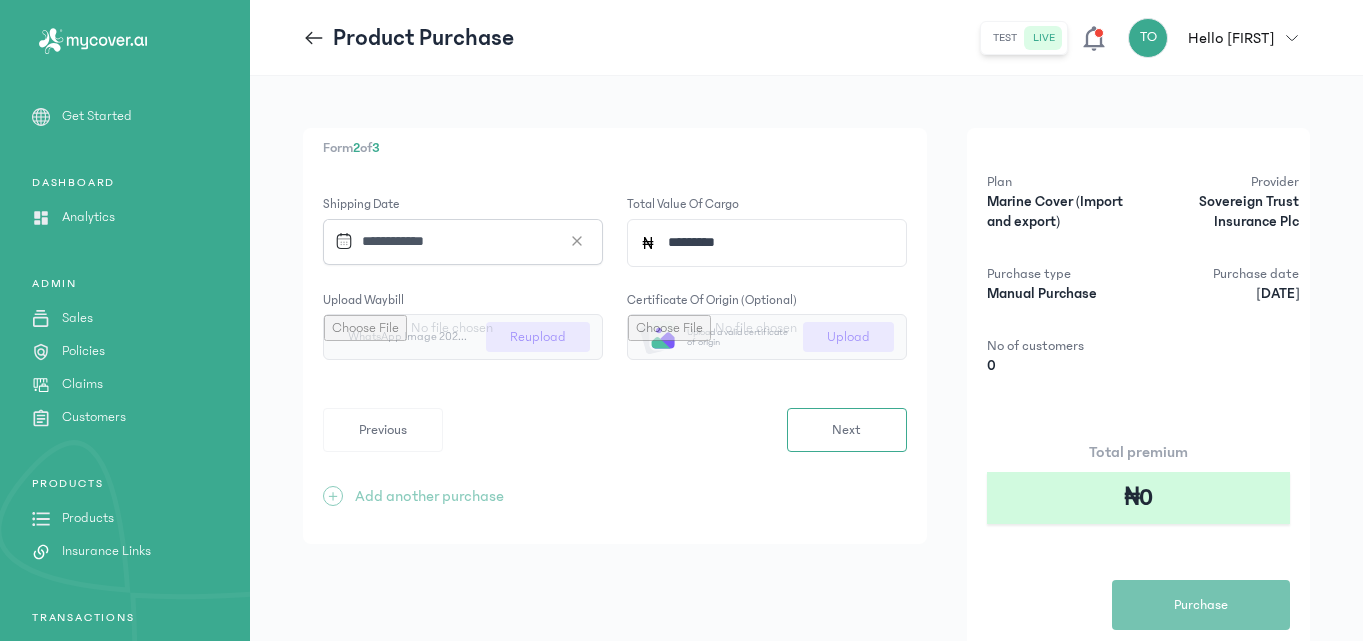 click on "Next" at bounding box center (846, 430) 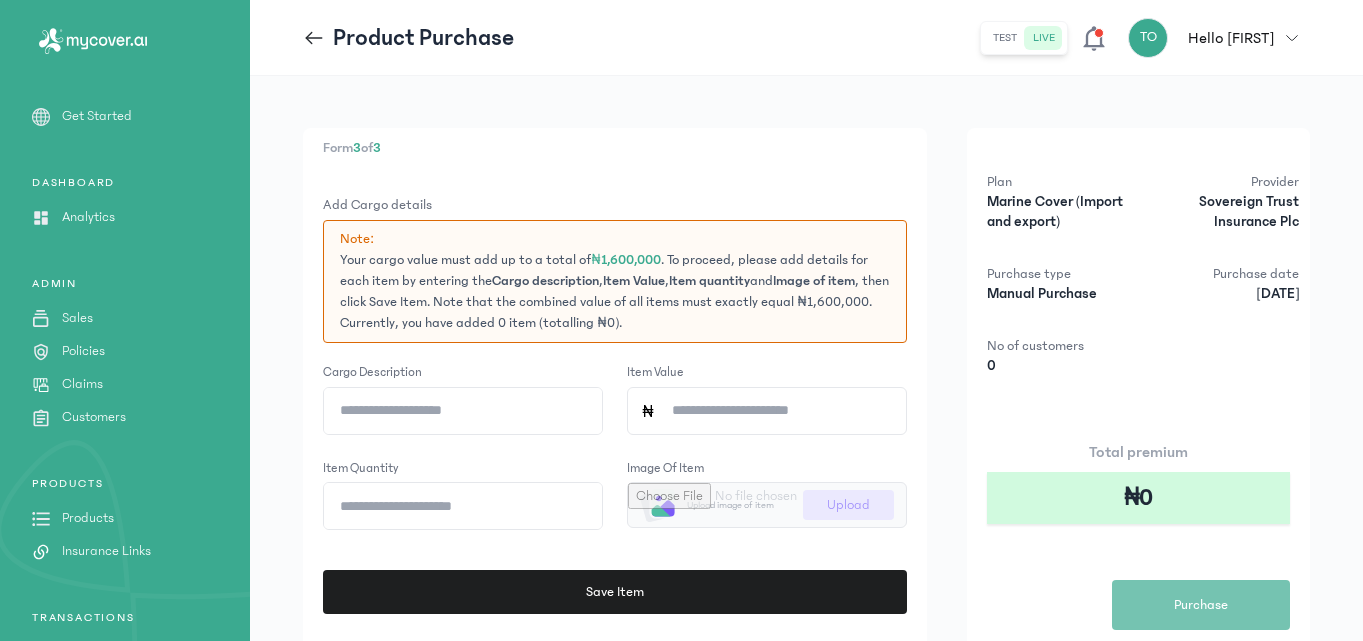 click on "Cargo description" 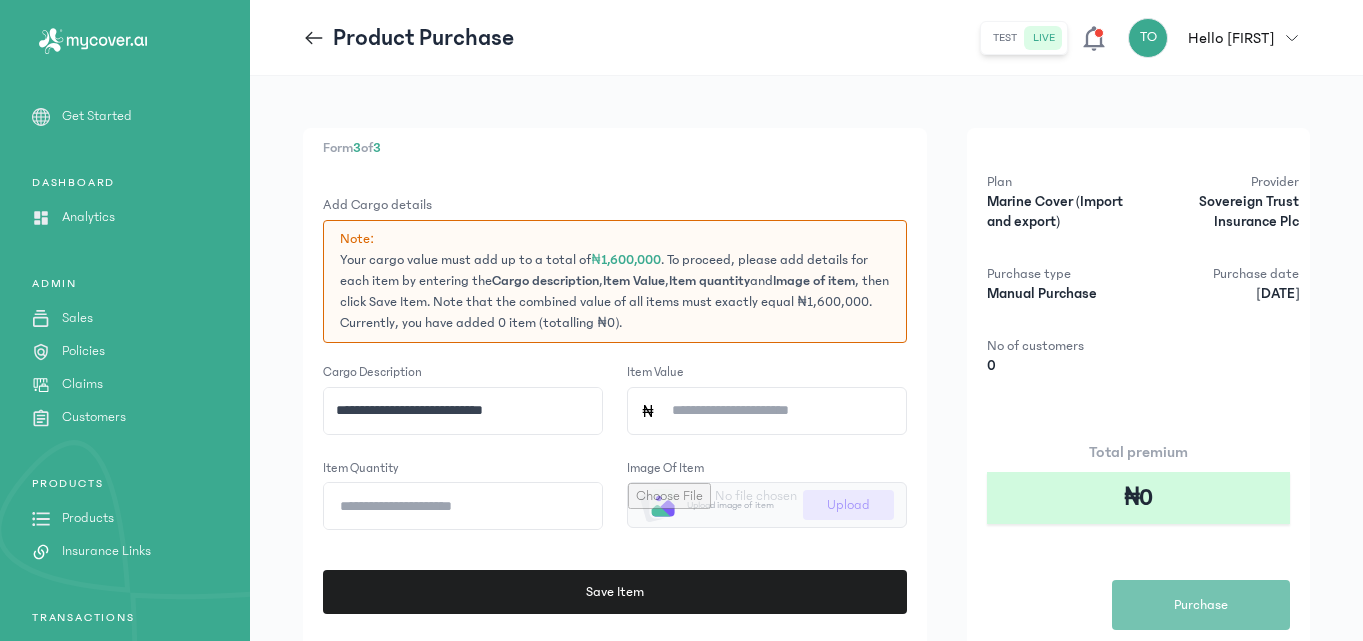 type on "**********" 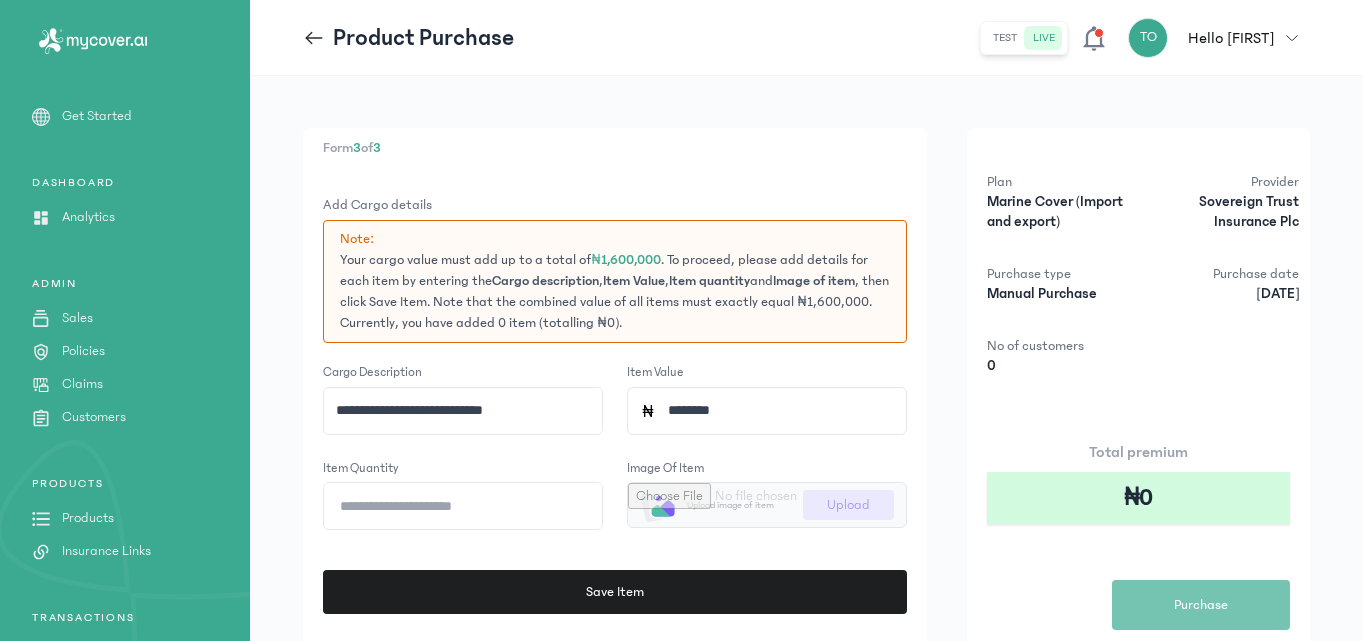 type on "*********" 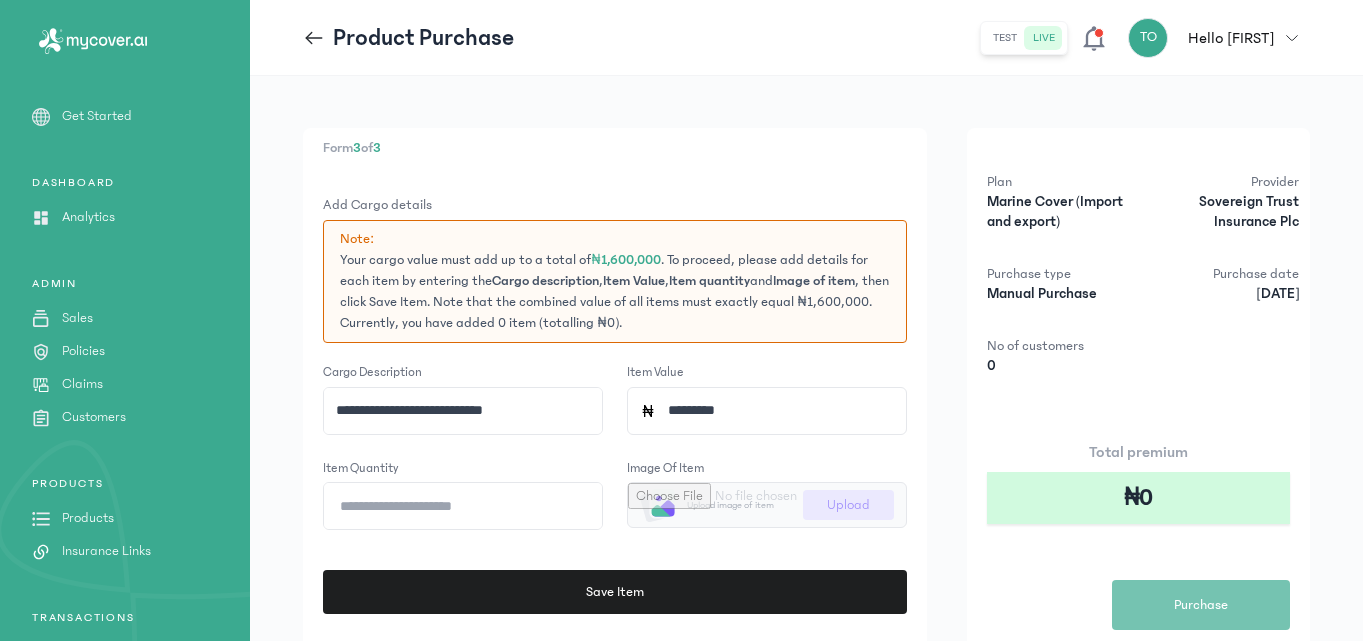 click on "Item quantity" 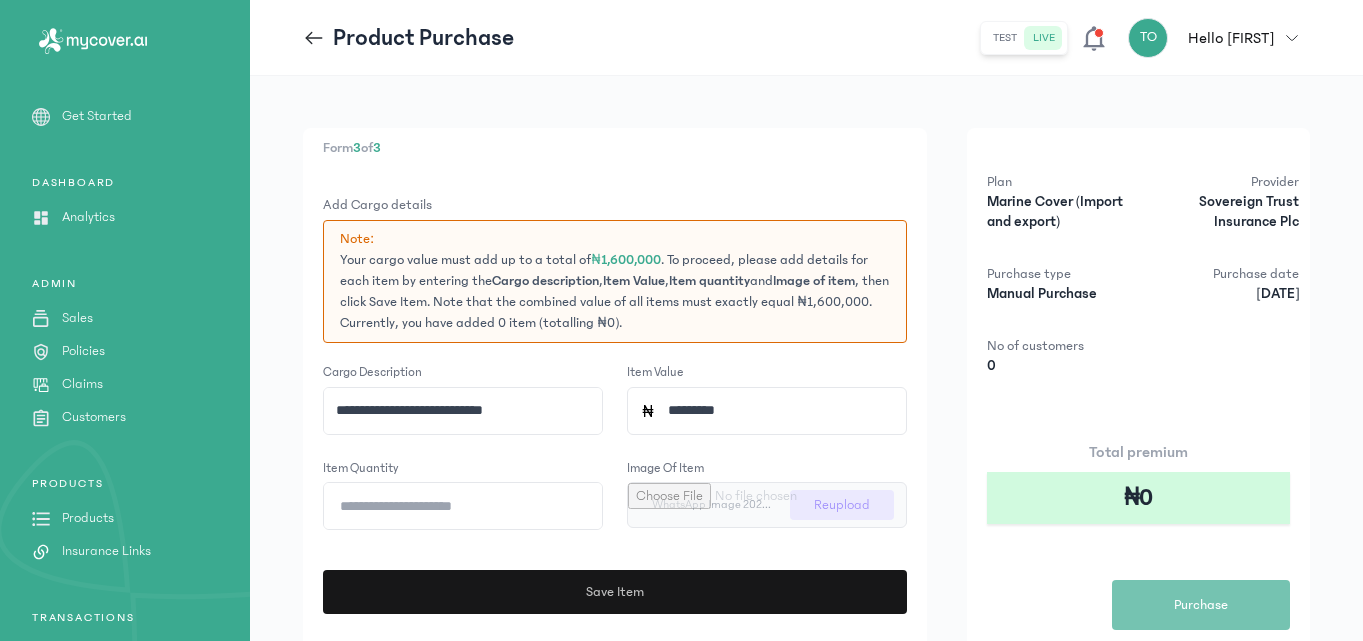 click on "Save Item" at bounding box center (609, 592) 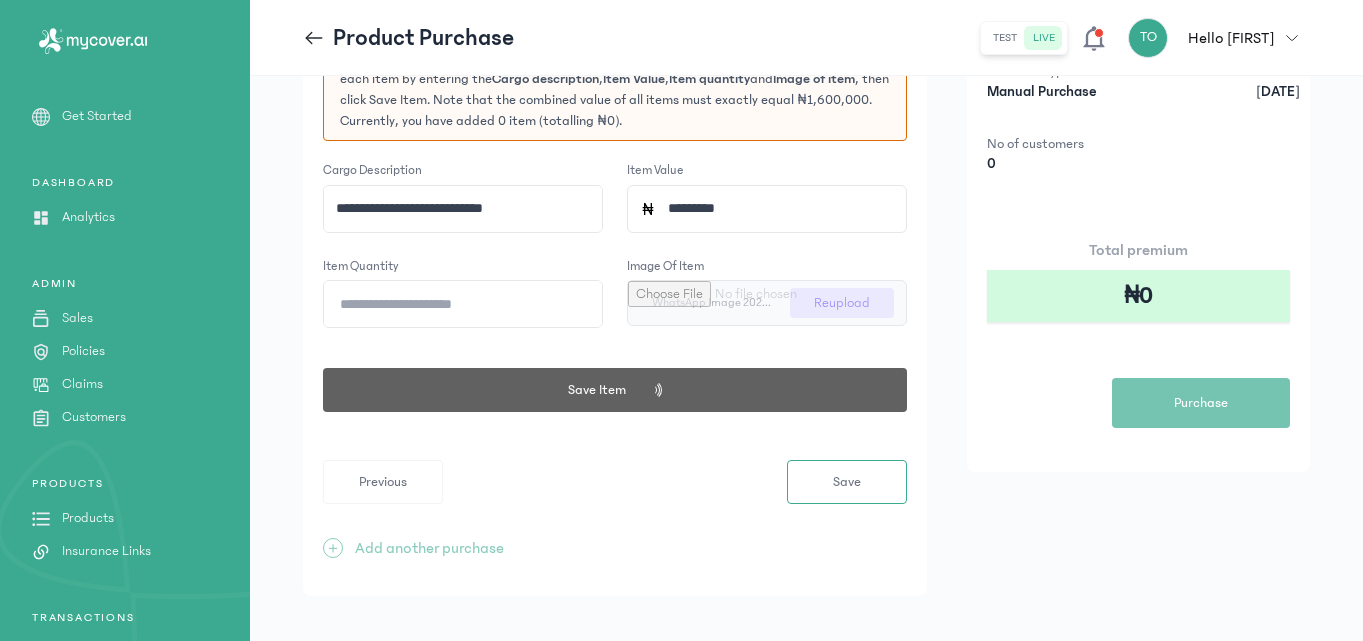 scroll, scrollTop: 212, scrollLeft: 0, axis: vertical 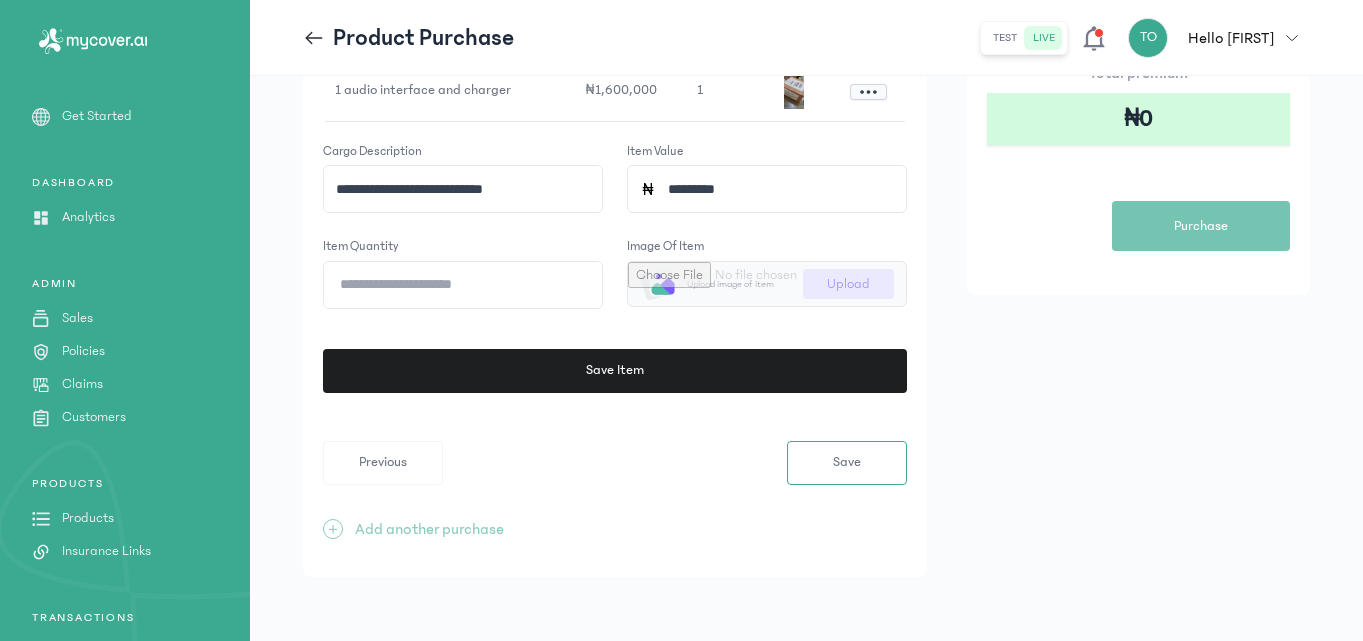 click on "**********" at bounding box center [615, 163] 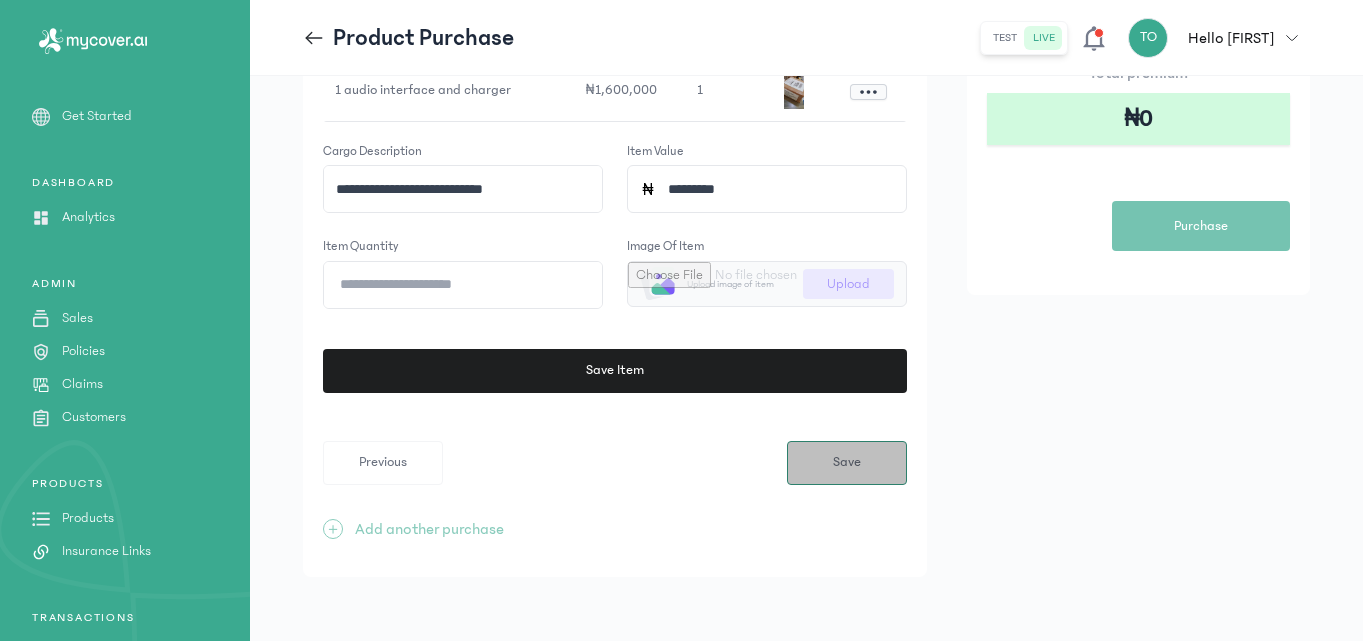 click on "Save" at bounding box center [847, 463] 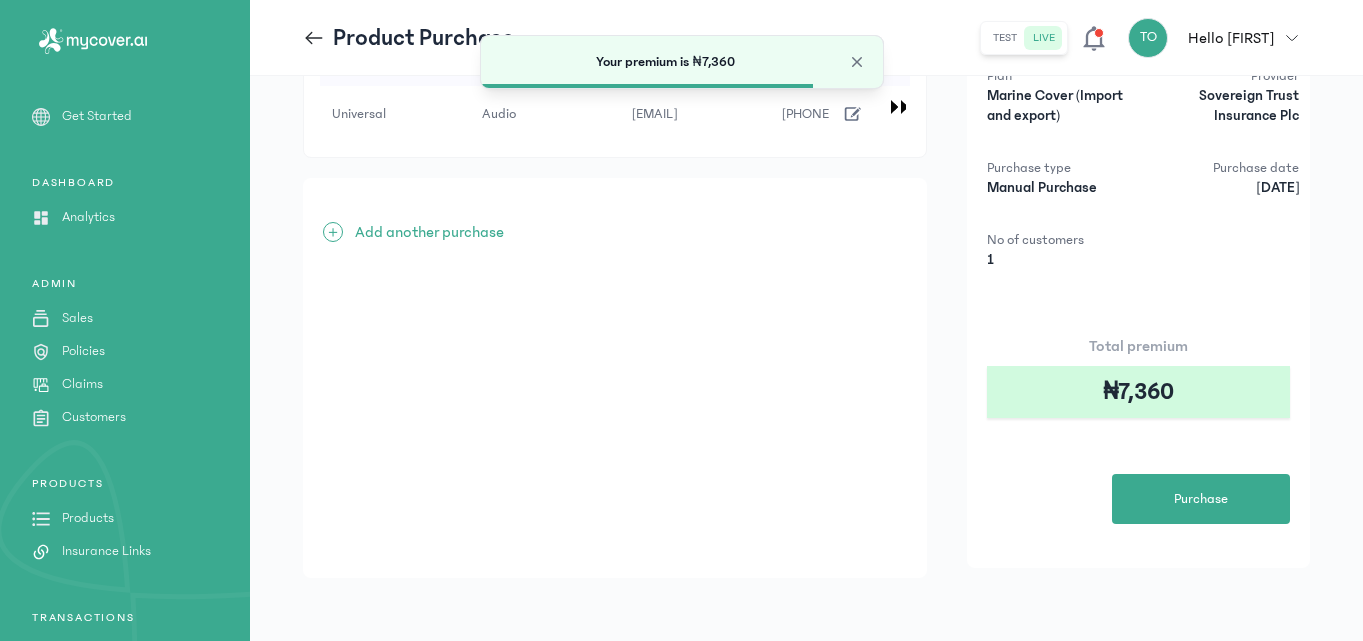 scroll, scrollTop: 110, scrollLeft: 0, axis: vertical 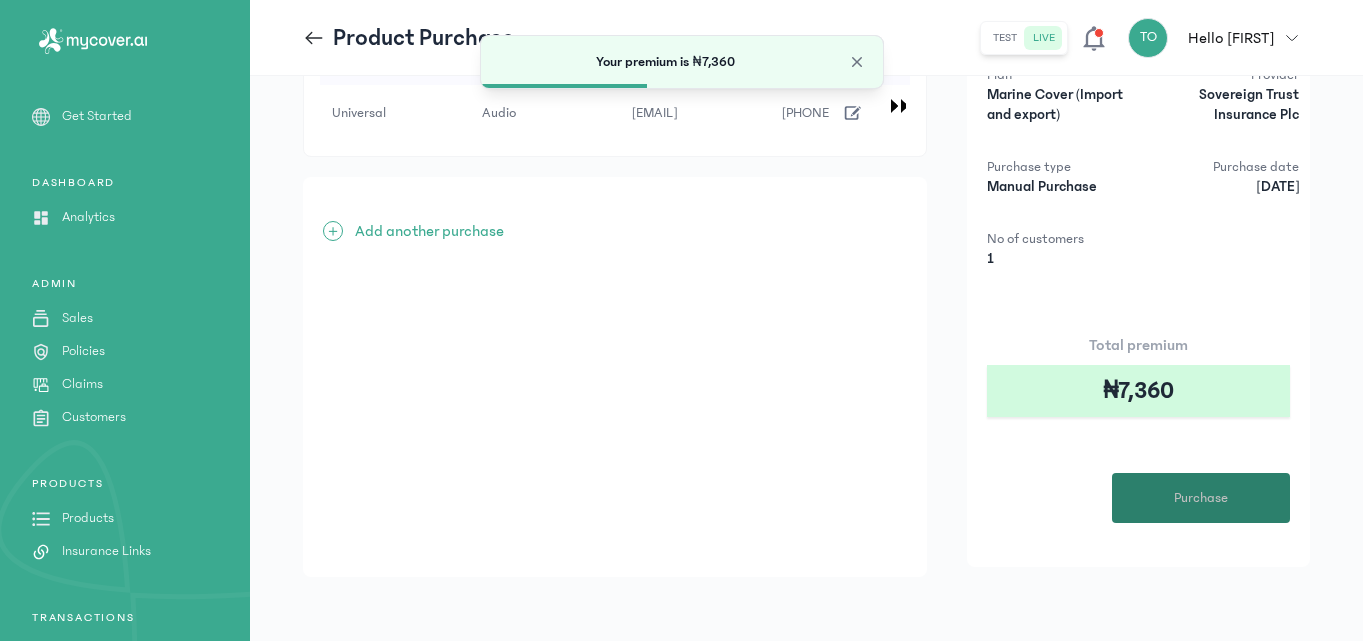 click on "Purchase" at bounding box center (1201, 498) 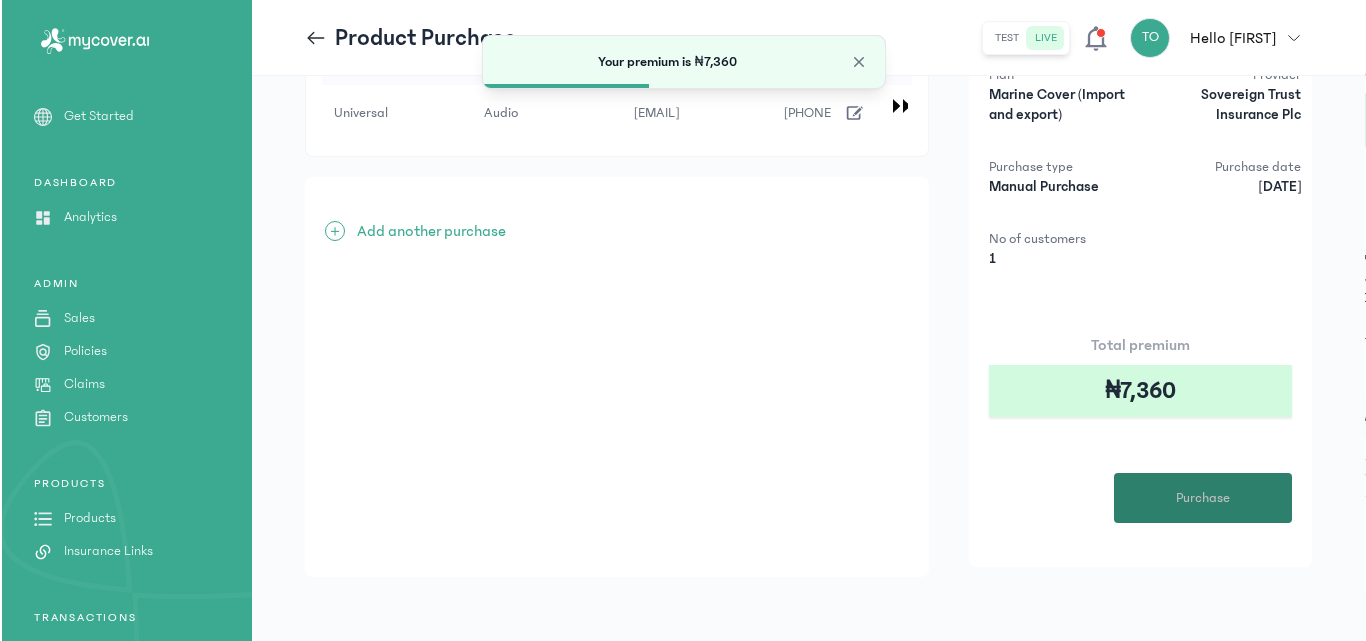 scroll, scrollTop: 0, scrollLeft: 0, axis: both 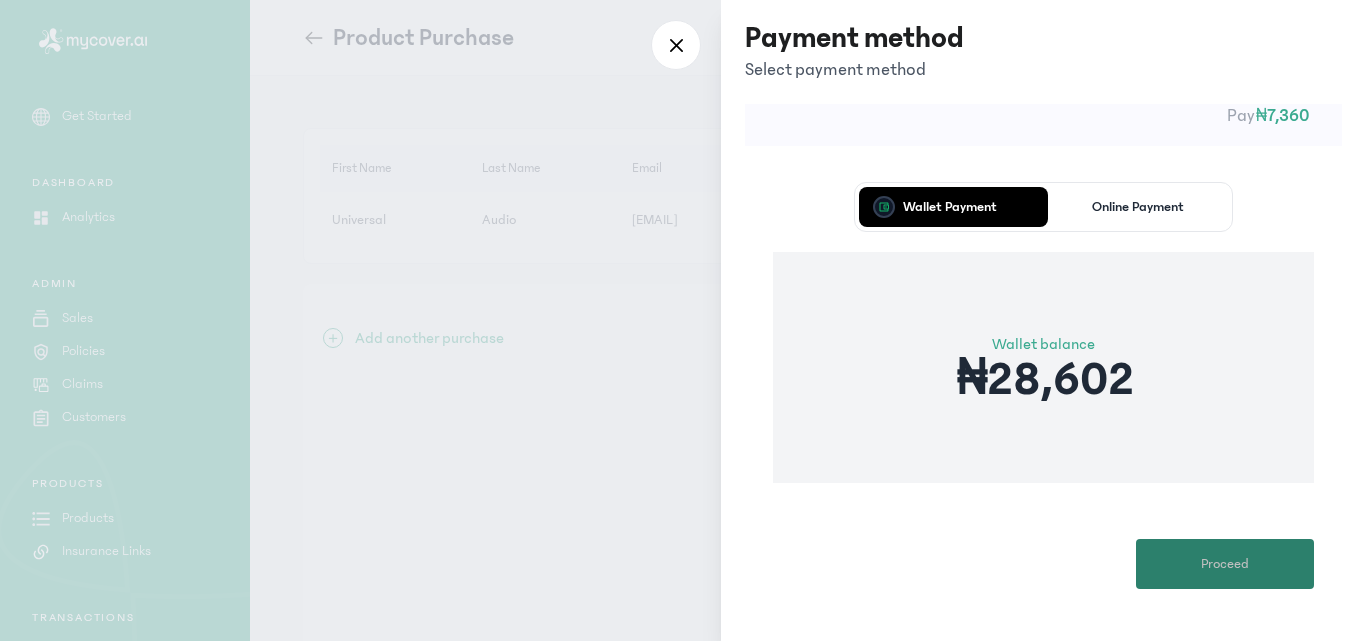 click on "Proceed" at bounding box center (1225, 564) 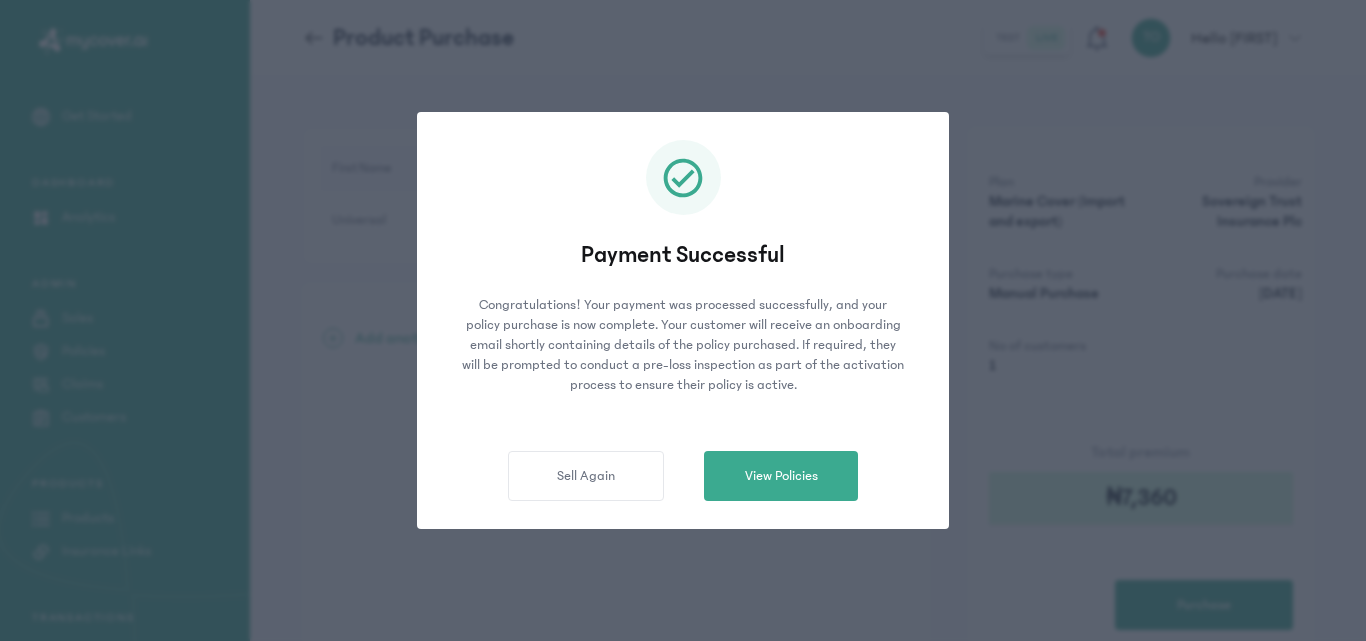 click on "Payment Successful Congratulations! Your payment was processed successfully, and your policy purchase is now complete.
Your customer will receive an onboarding email shortly containing details of the policy purchased. If required, they will be prompted to conduct a pre-loss inspection as part of the activation process to ensure their policy is active. Sell Again View Policies" 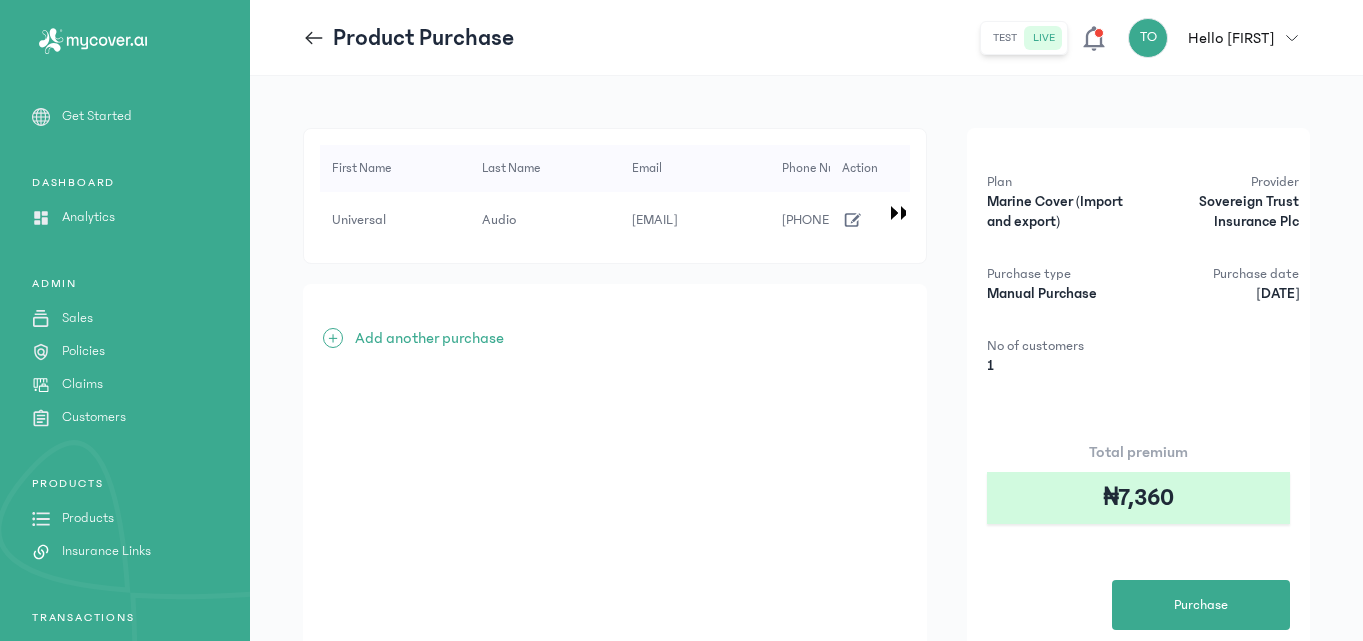 click on "Products" at bounding box center (88, 518) 